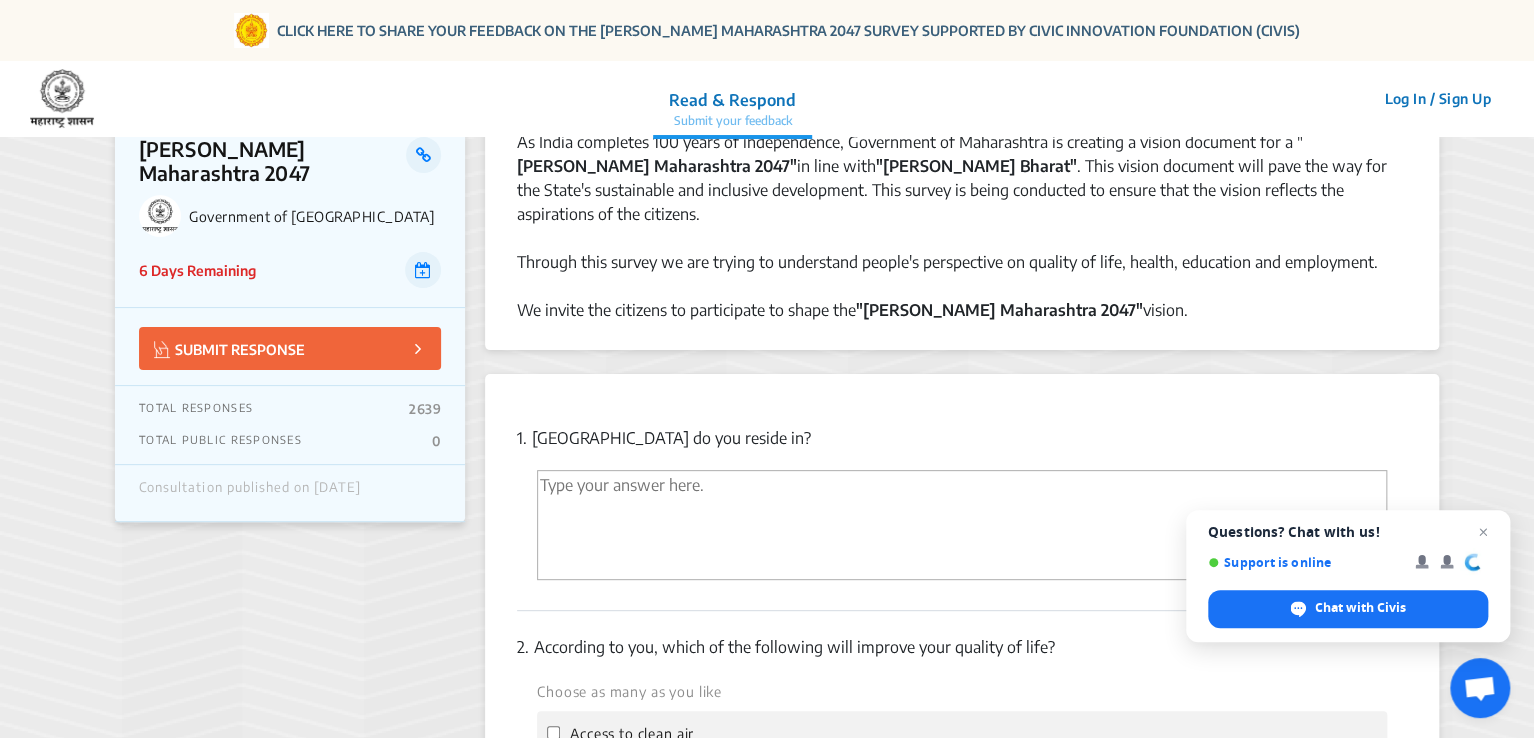scroll, scrollTop: 200, scrollLeft: 0, axis: vertical 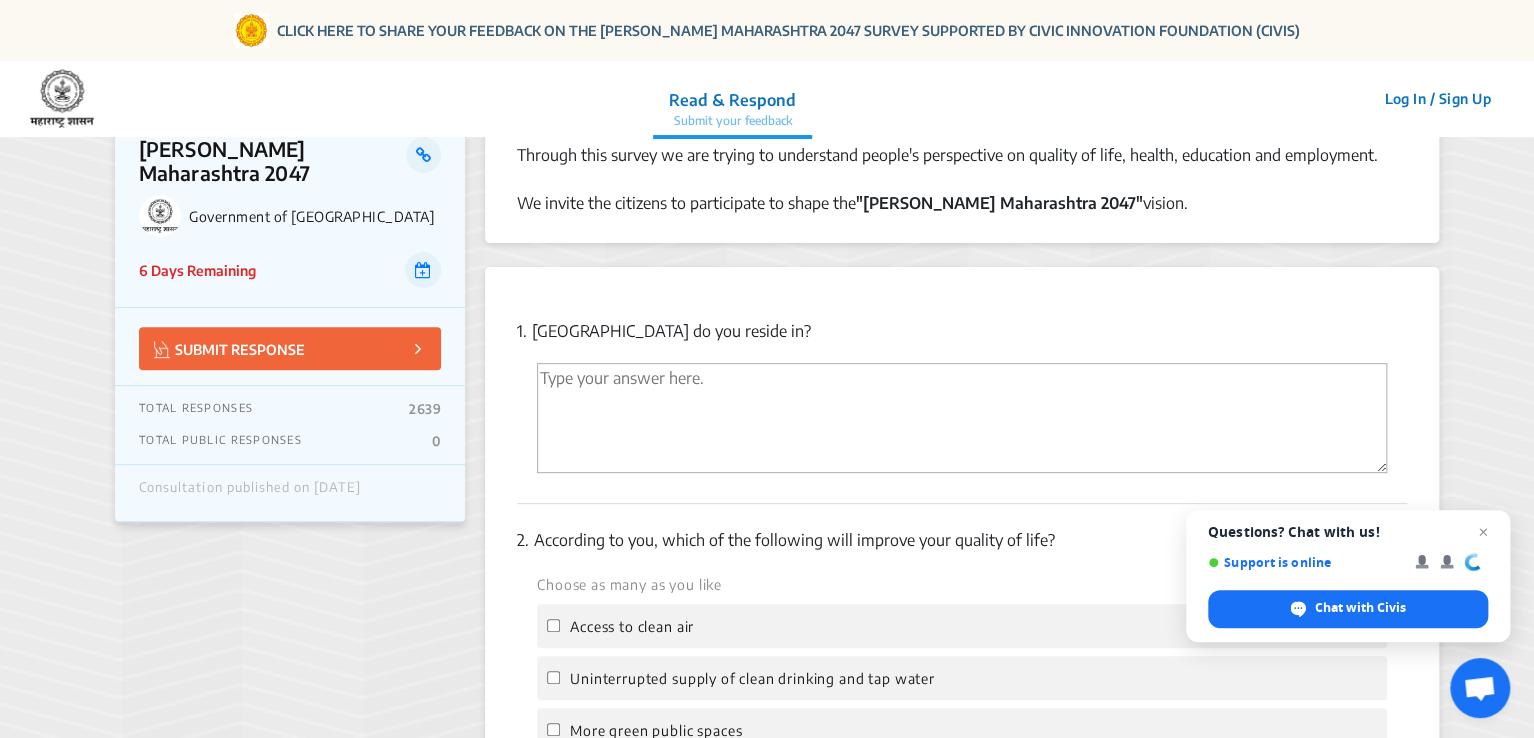 click at bounding box center (962, 418) 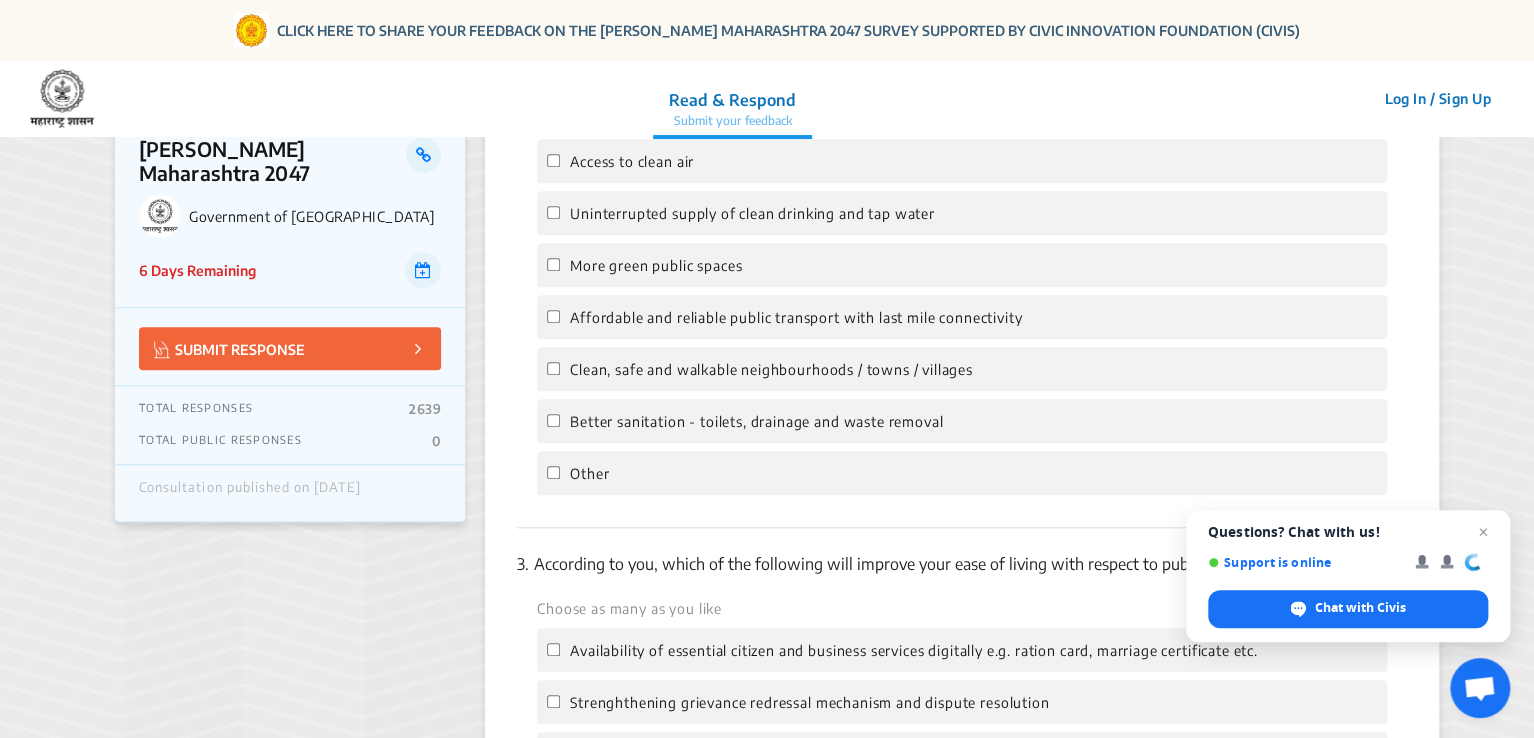 scroll, scrollTop: 539, scrollLeft: 0, axis: vertical 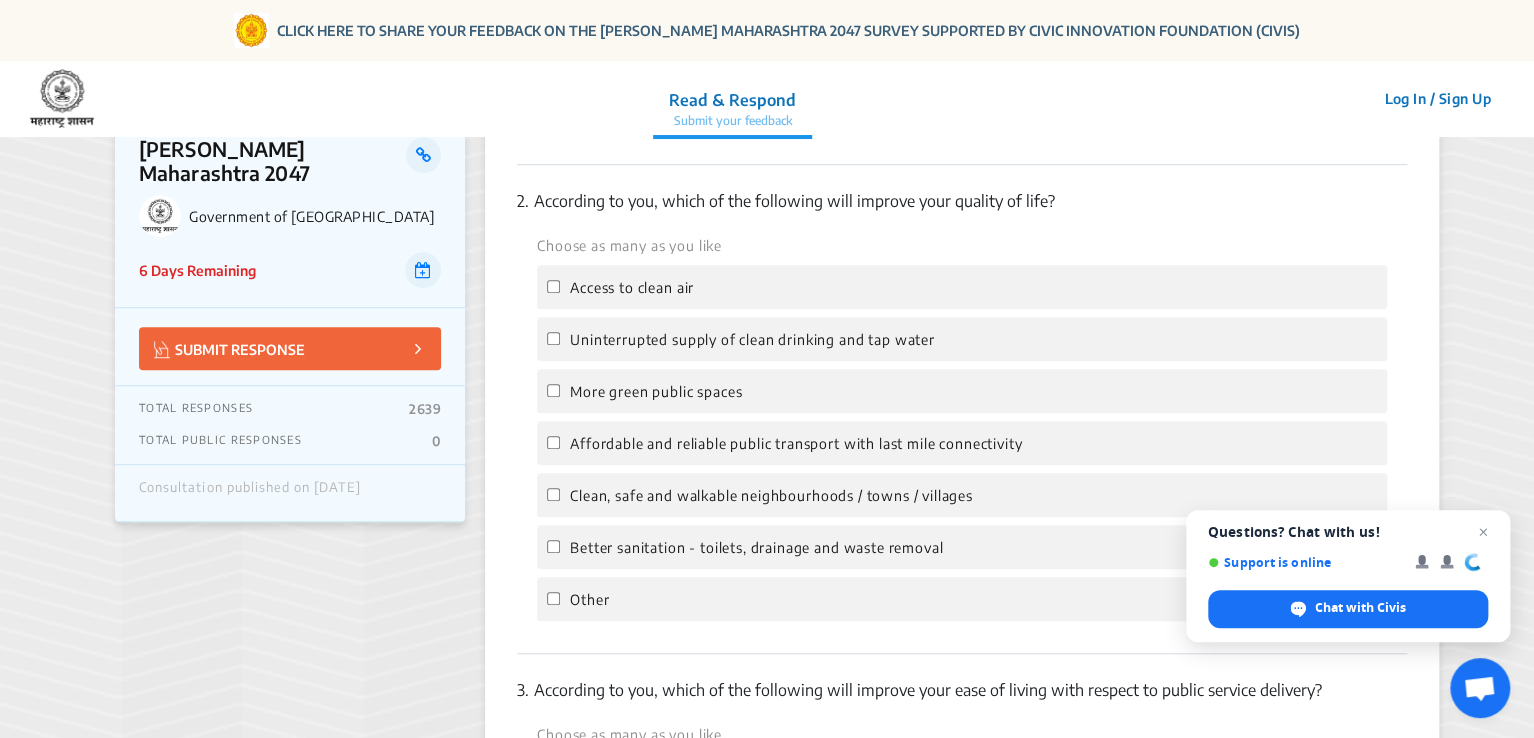 type on "[GEOGRAPHIC_DATA]" 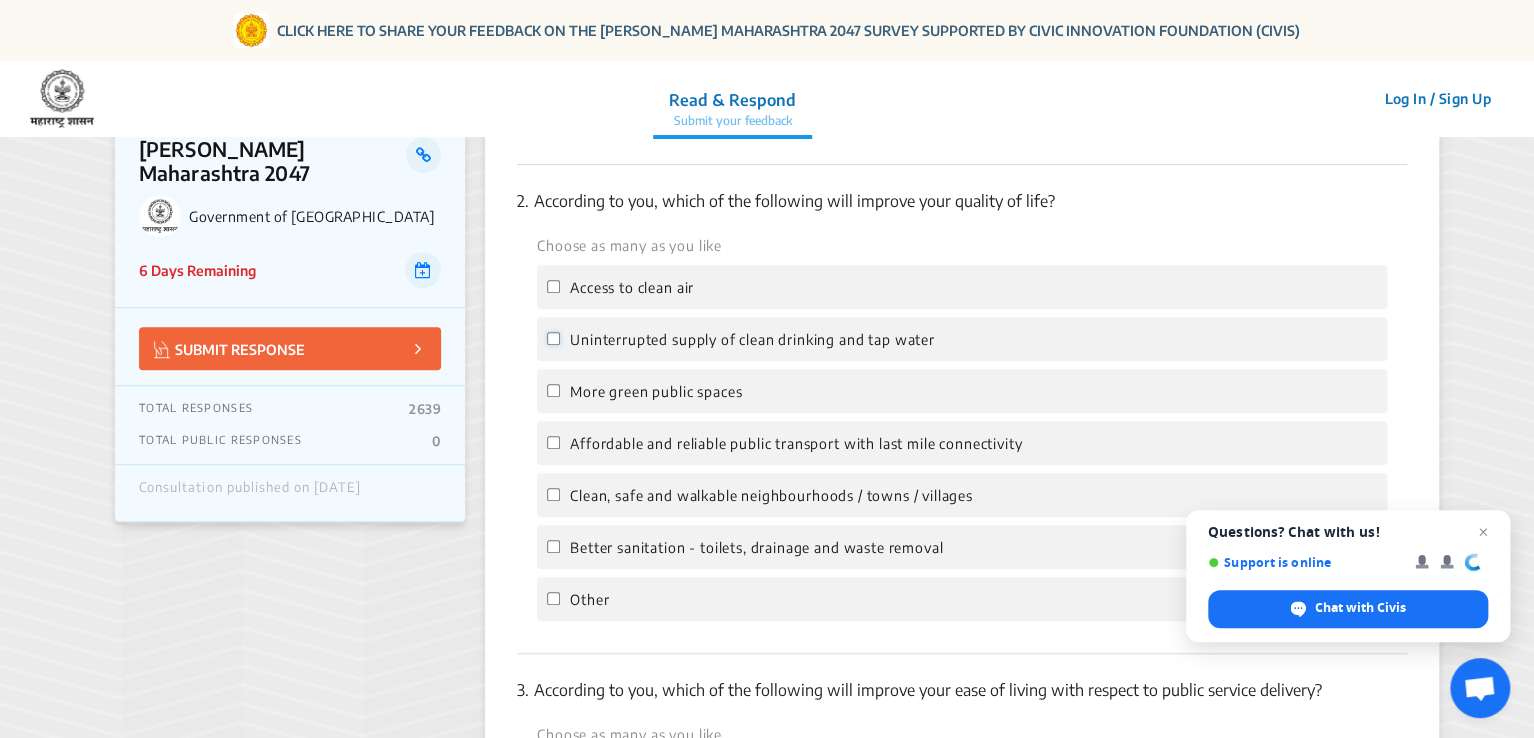 click on "Uninterrupted supply of clean drinking and tap water" 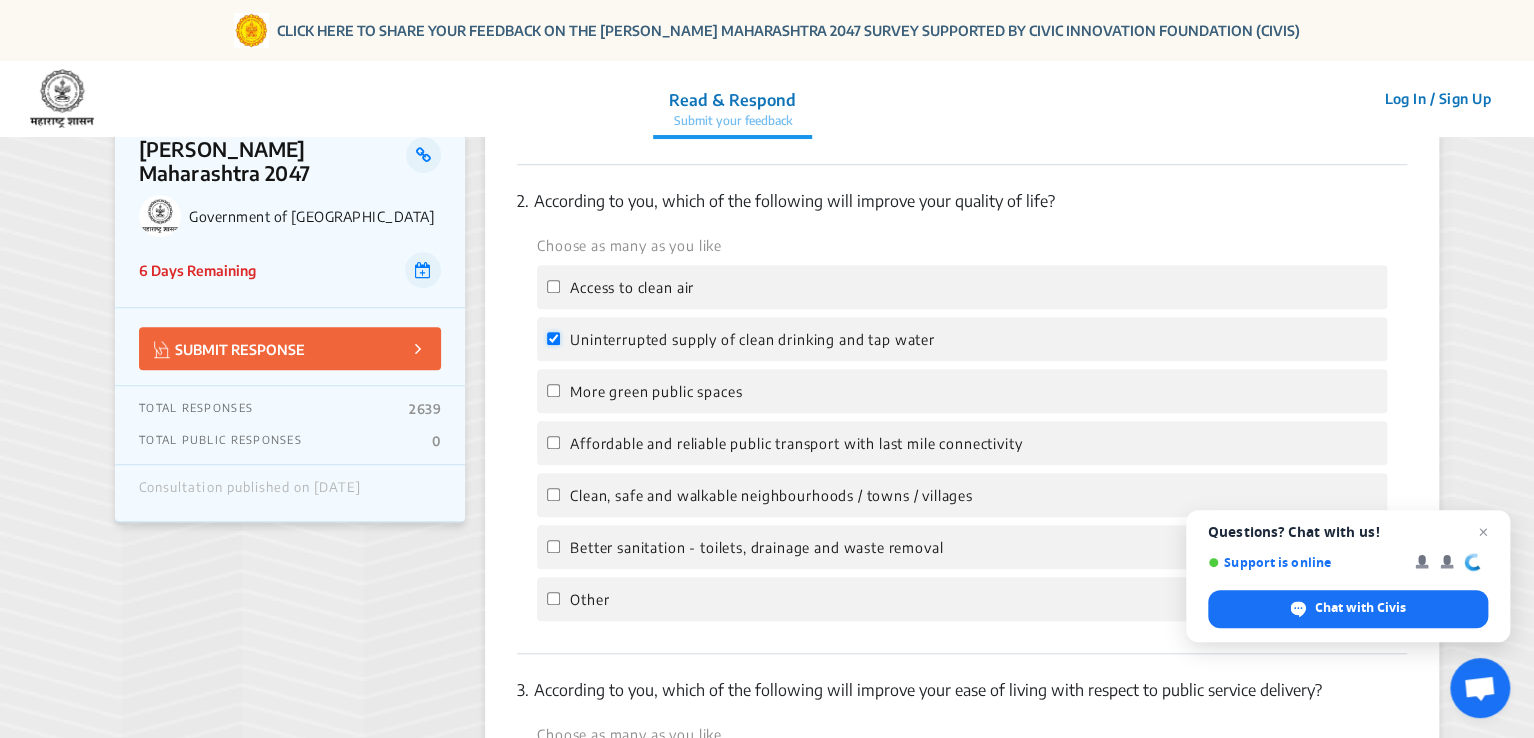 checkbox on "true" 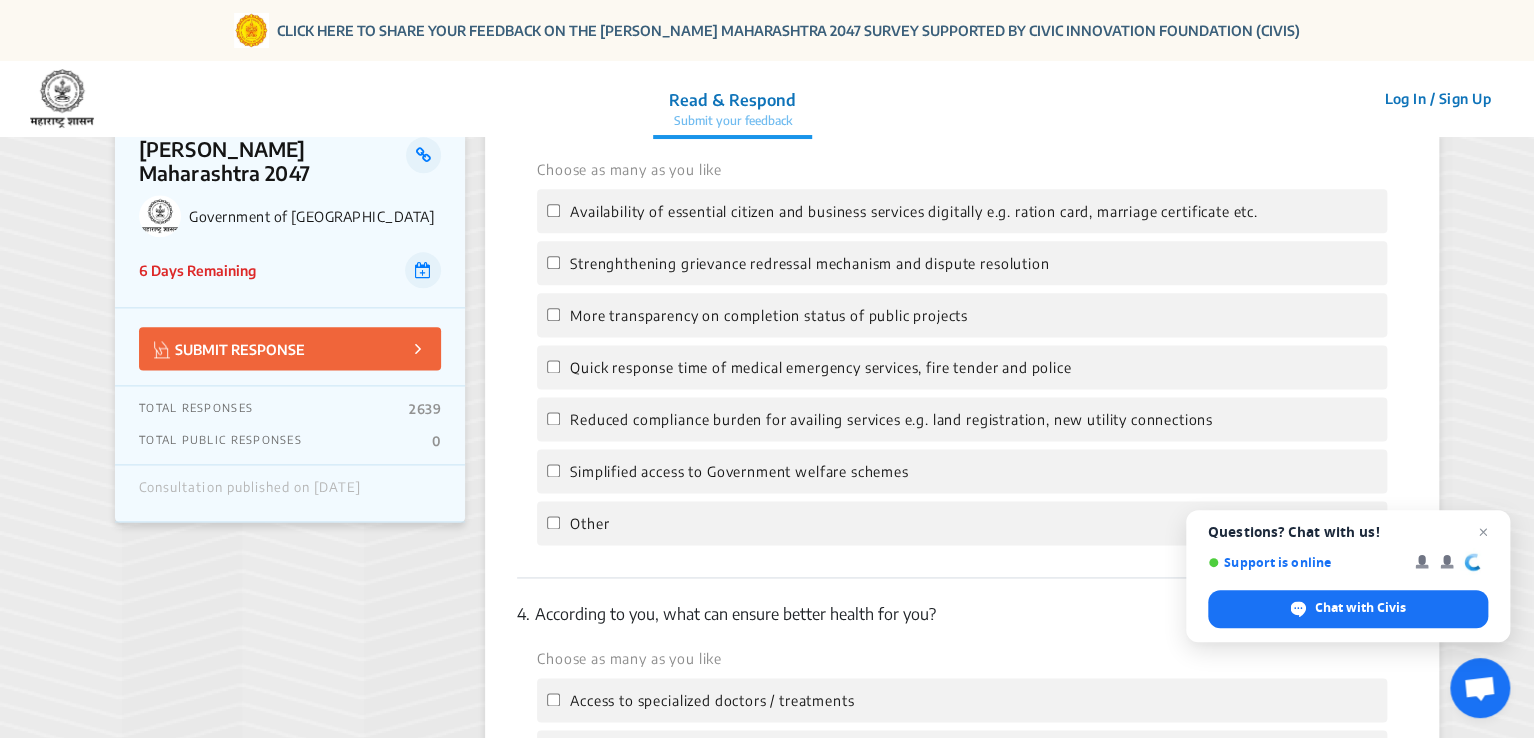 scroll, scrollTop: 1139, scrollLeft: 0, axis: vertical 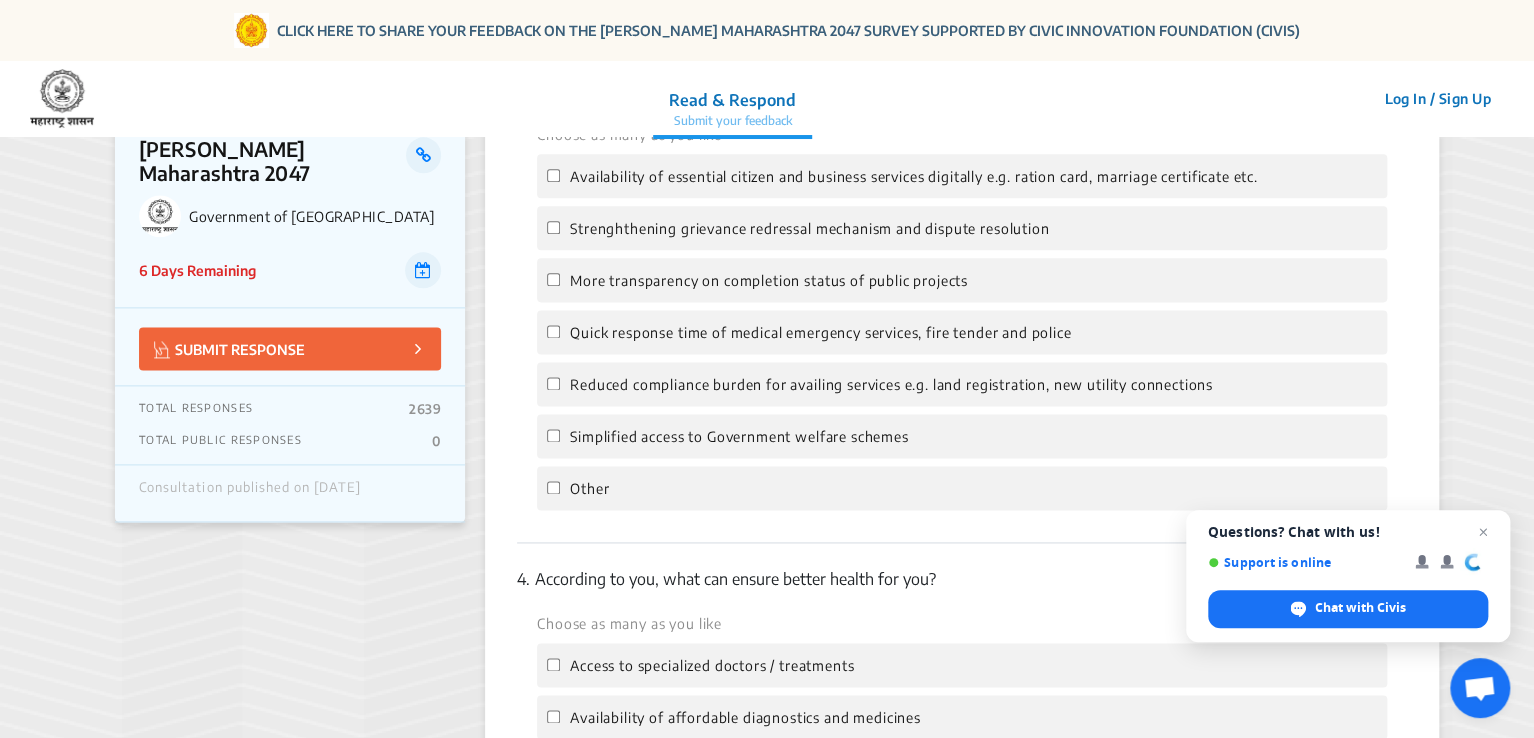 click on "Simplified access to Government welfare schemes" 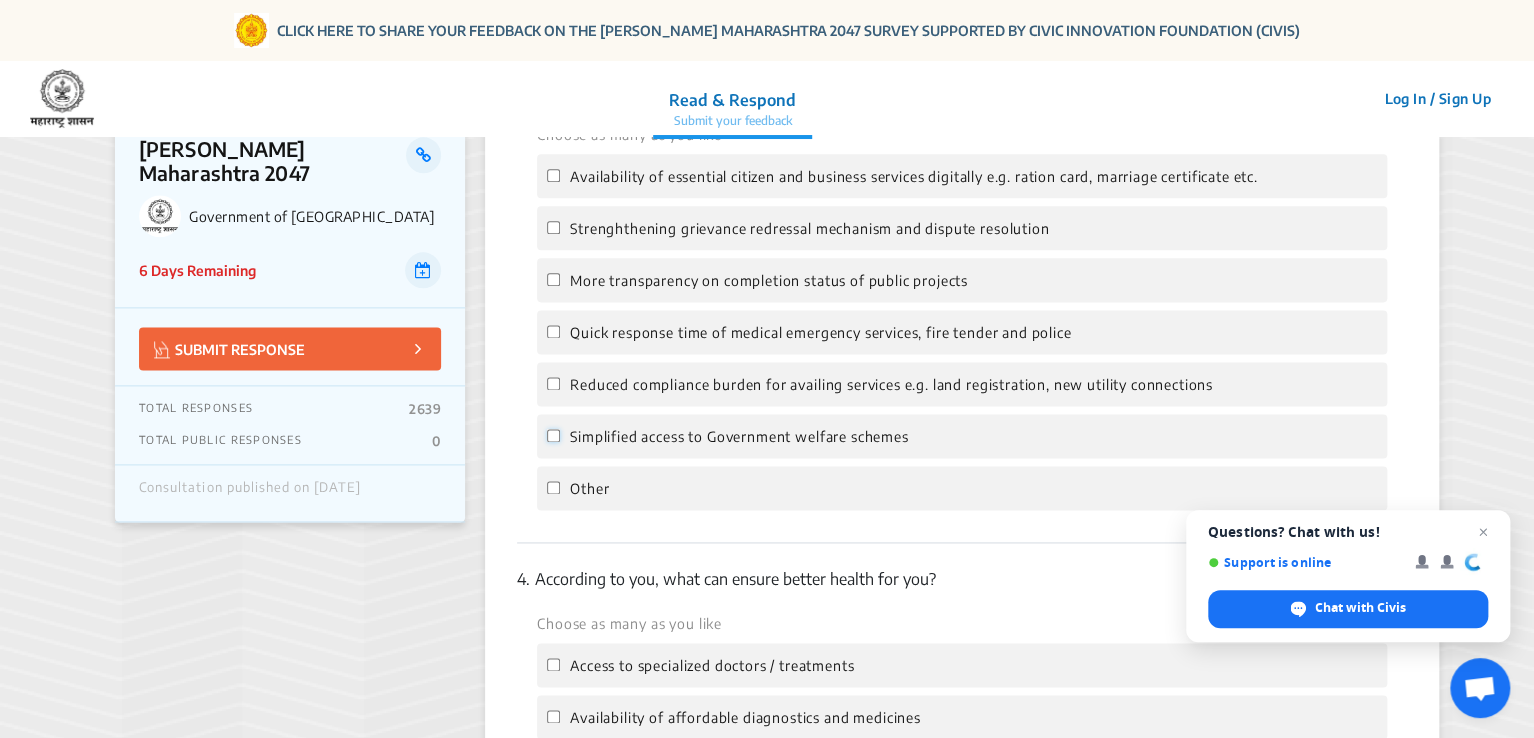 click on "Simplified access to Government welfare schemes" 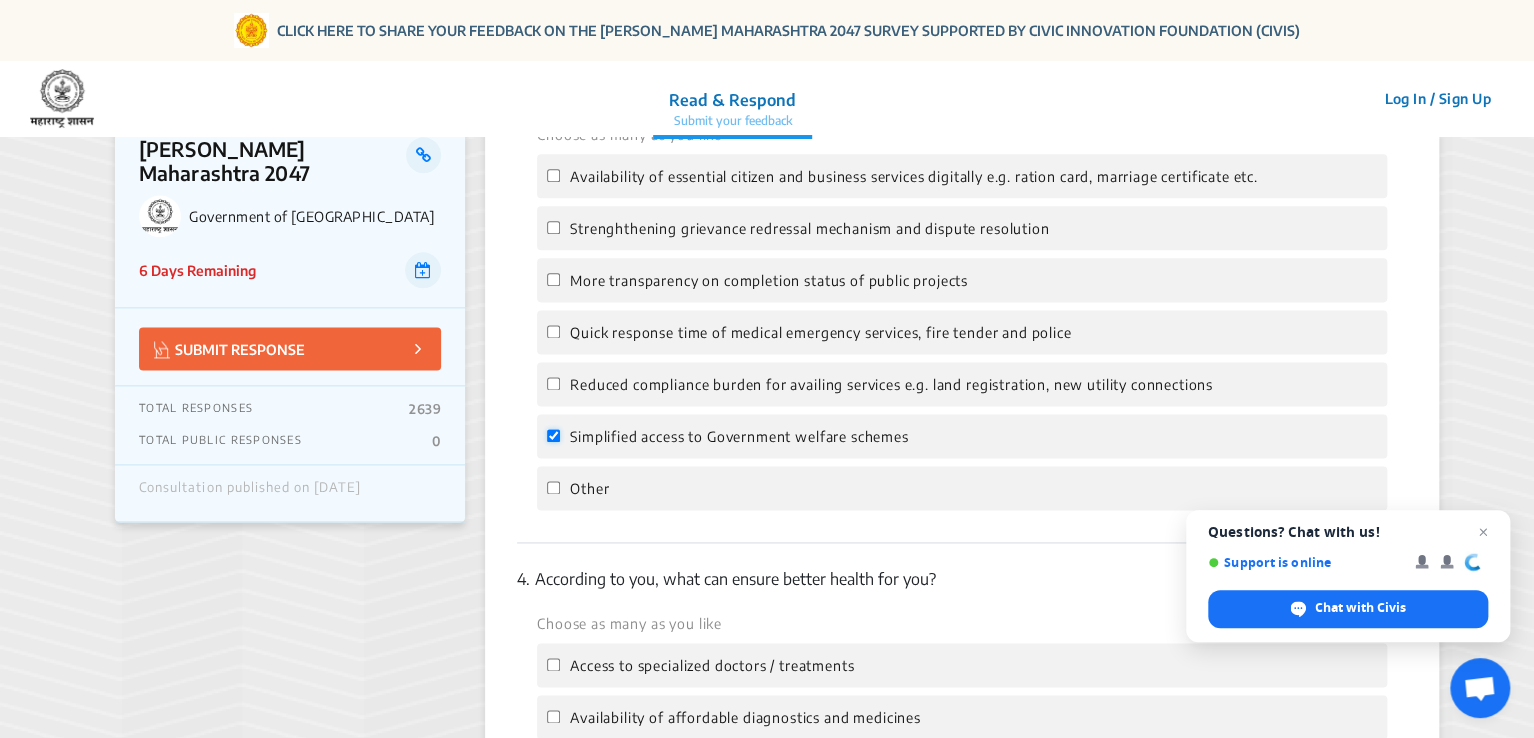 checkbox on "true" 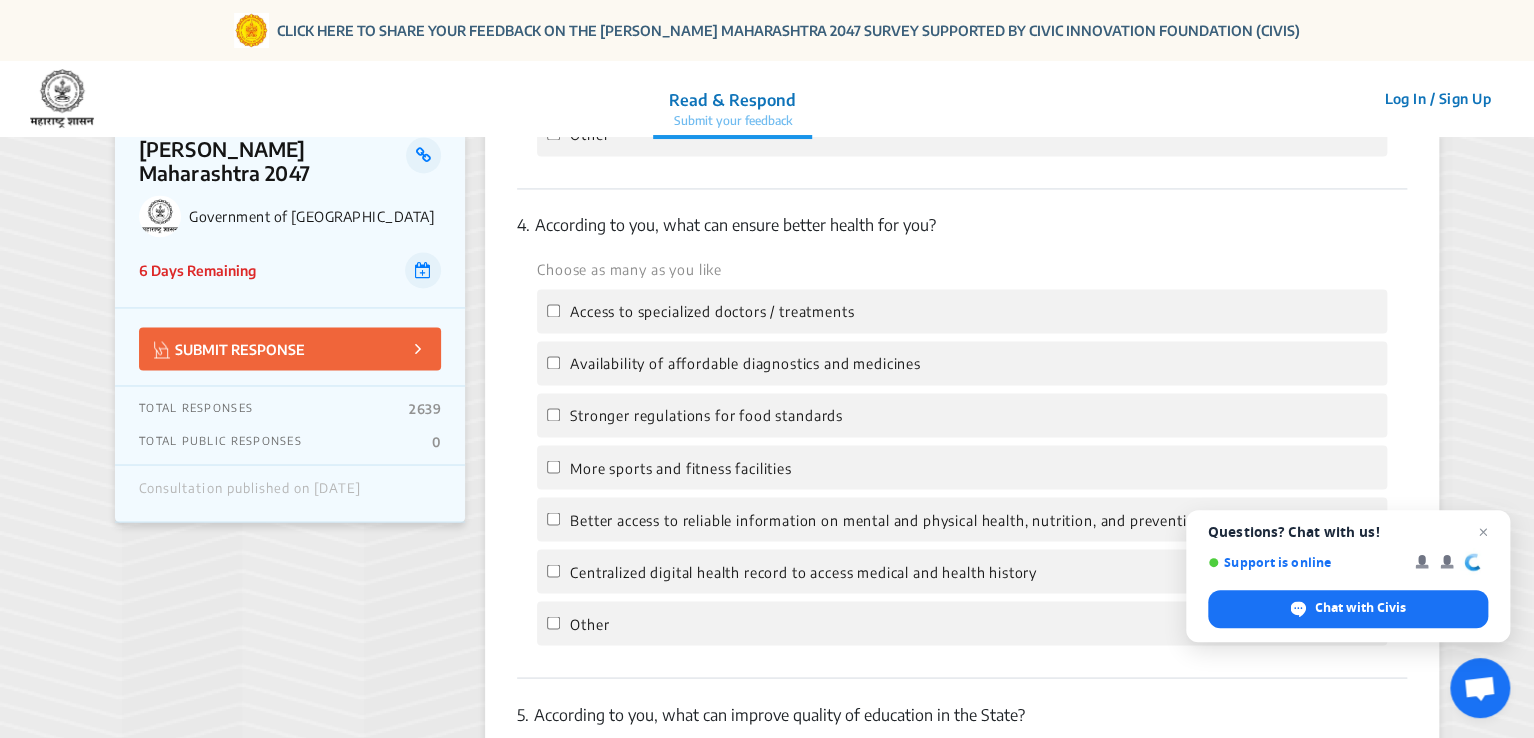 scroll, scrollTop: 1539, scrollLeft: 0, axis: vertical 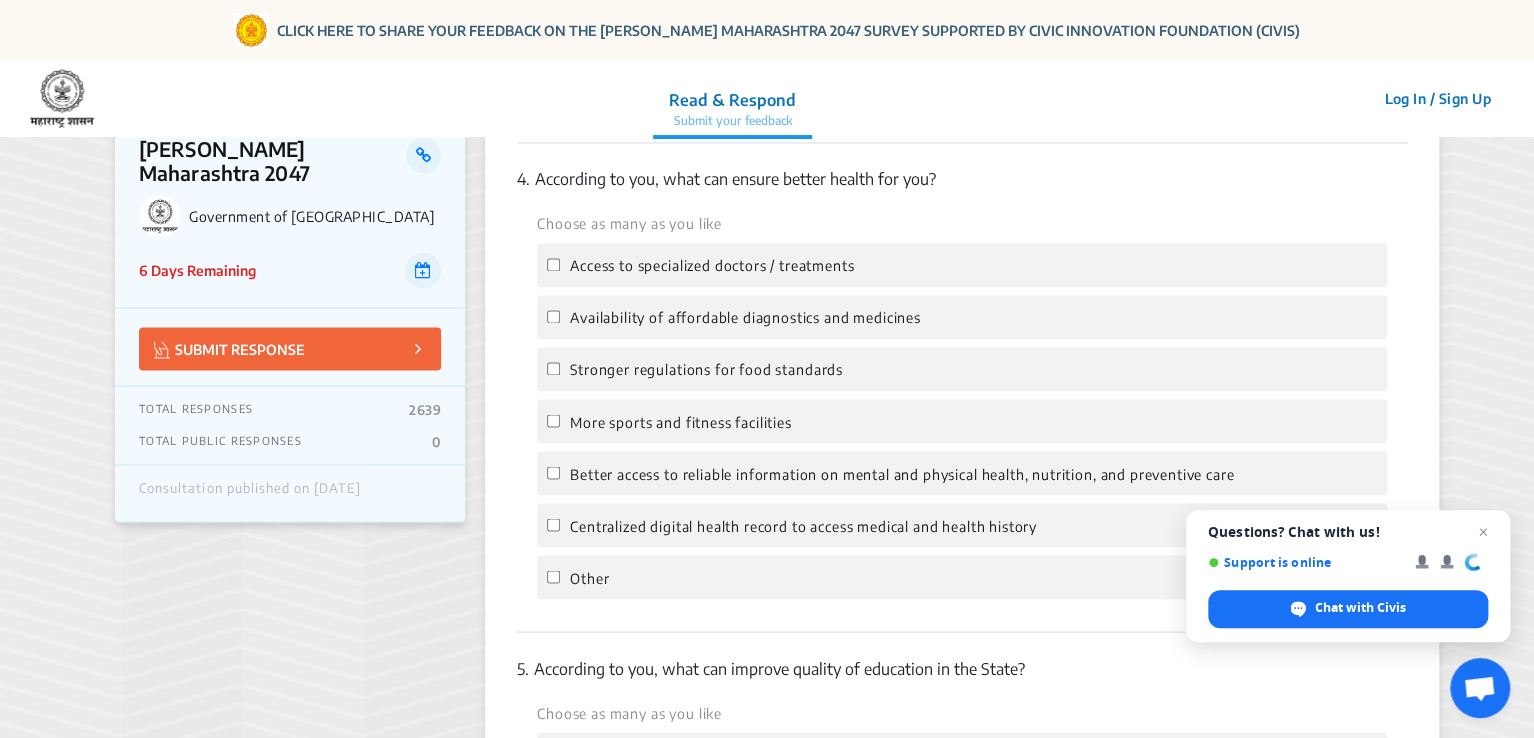 click on "Stronger regulations for food standards" 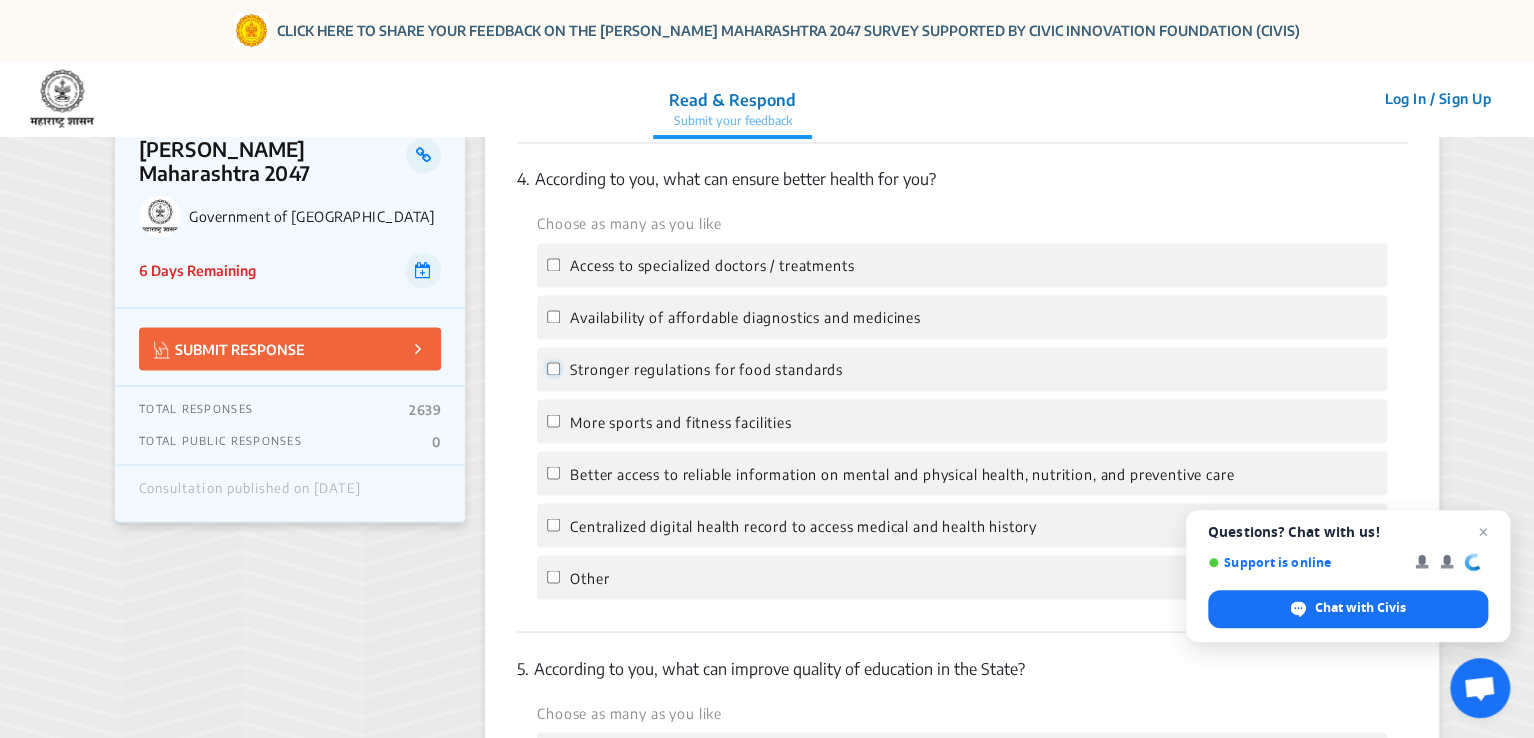 click on "Stronger regulations for food standards" 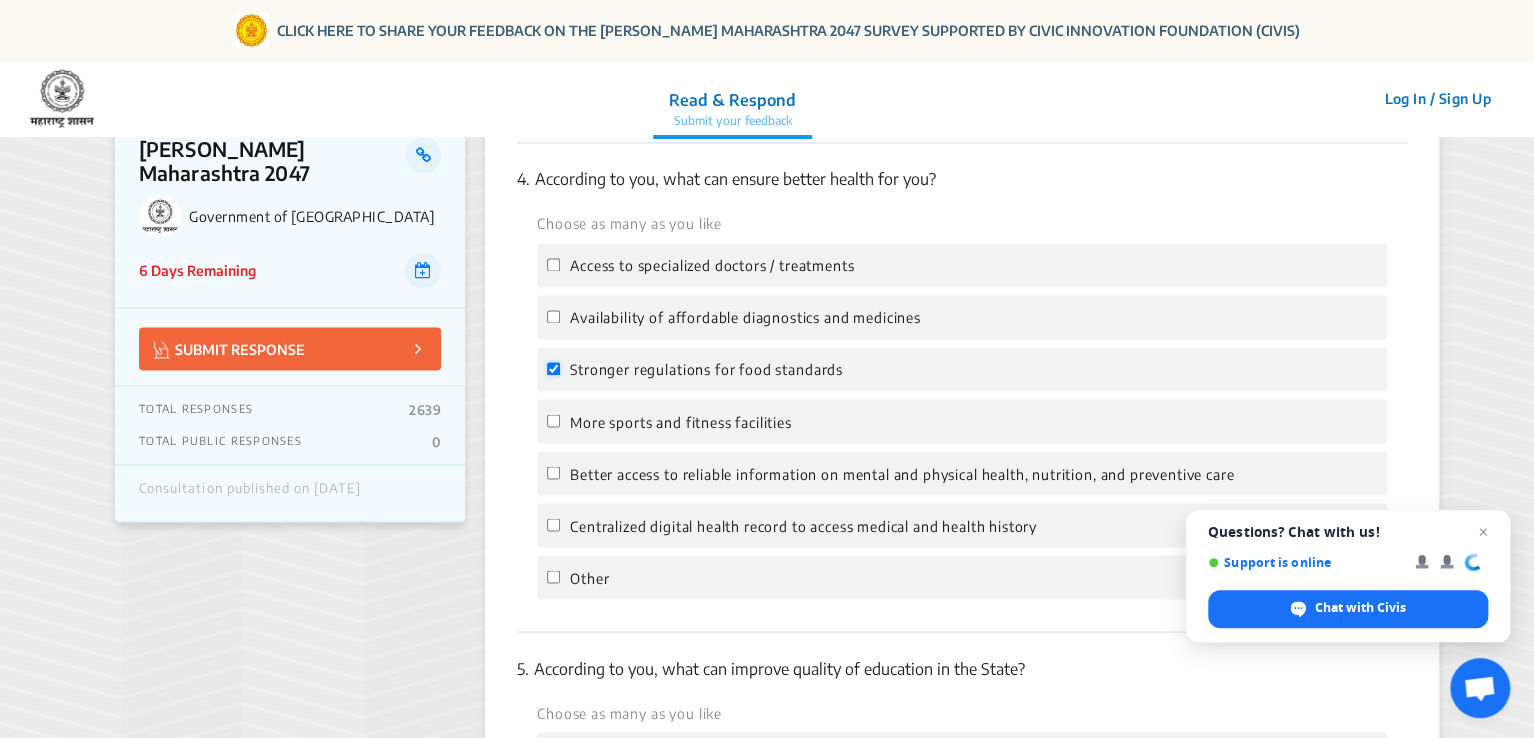 checkbox on "true" 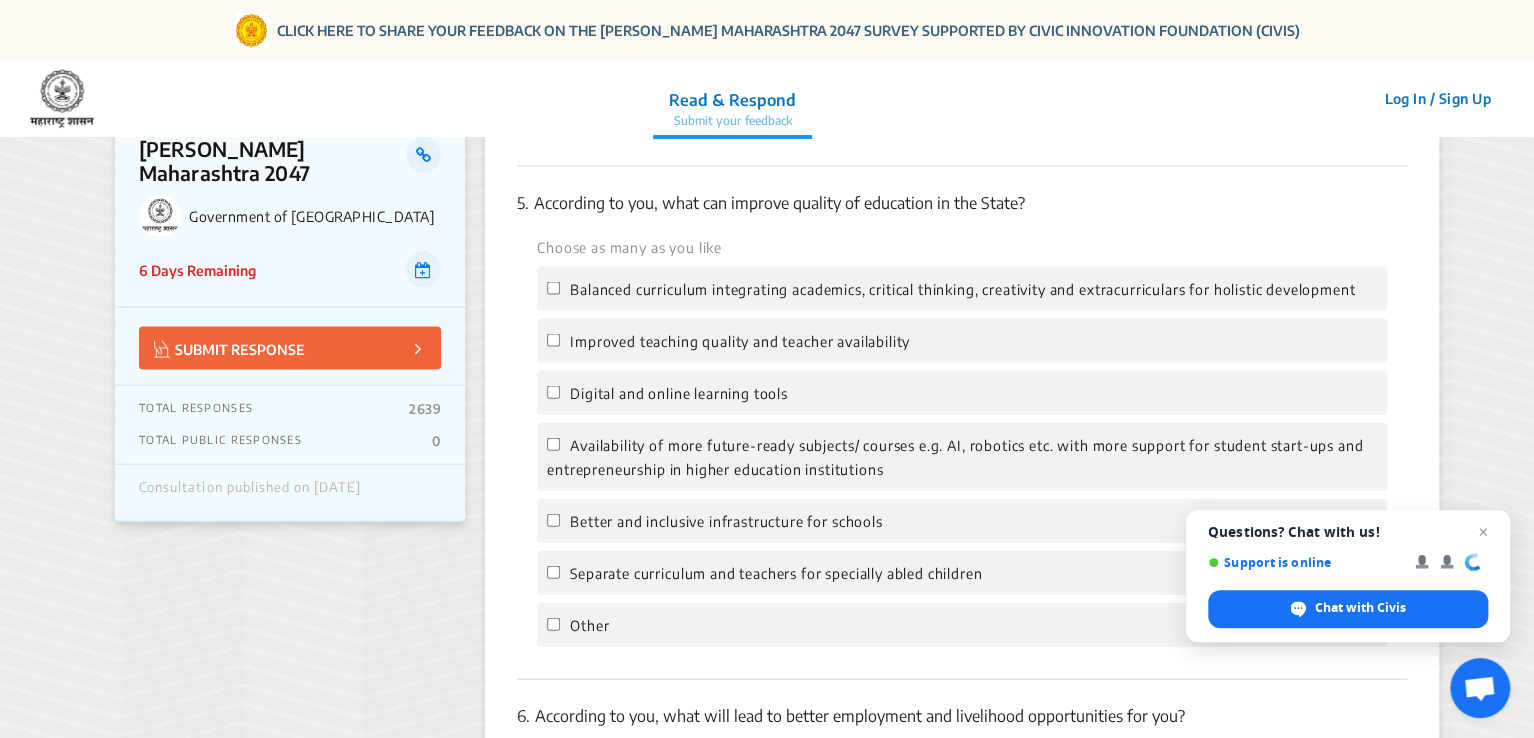 scroll, scrollTop: 2039, scrollLeft: 0, axis: vertical 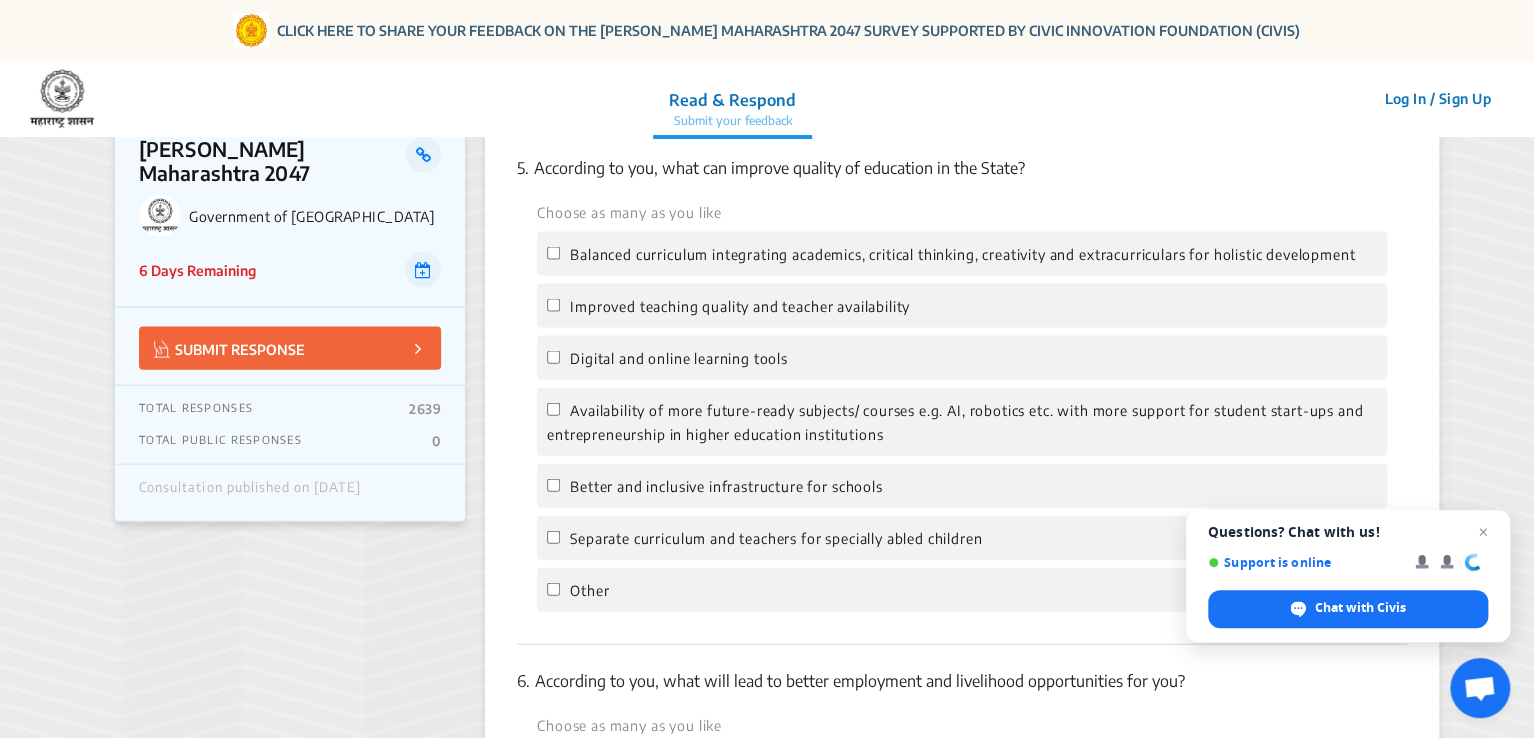 click on "Availability of more future-ready subjects/ courses e.g. AI, robotics etc. with more support for student start-ups and entrepreneurship in higher education institutions" 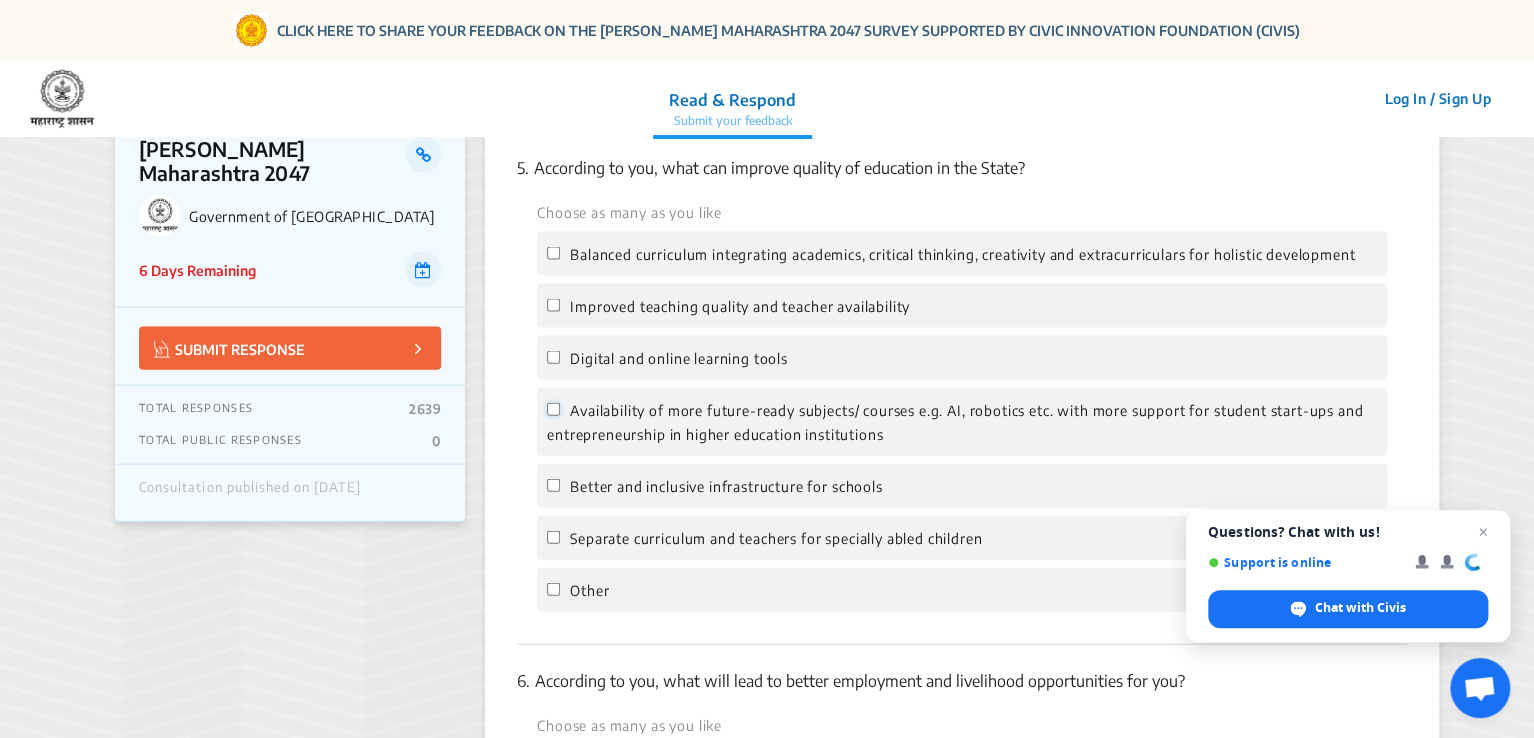 click on "Availability of more future-ready subjects/ courses e.g. AI, robotics etc. with more support for student start-ups and entrepreneurship in higher education institutions" 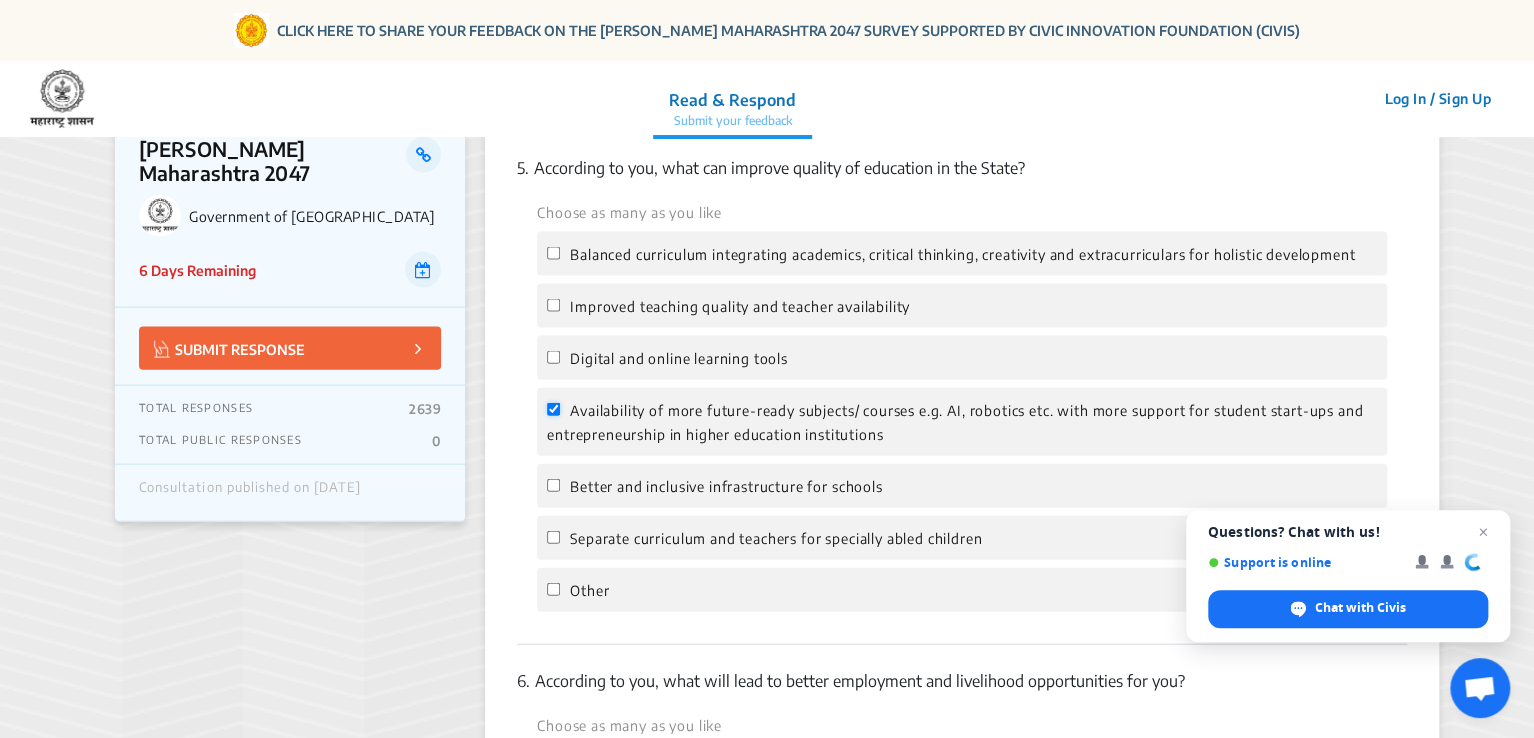 checkbox on "true" 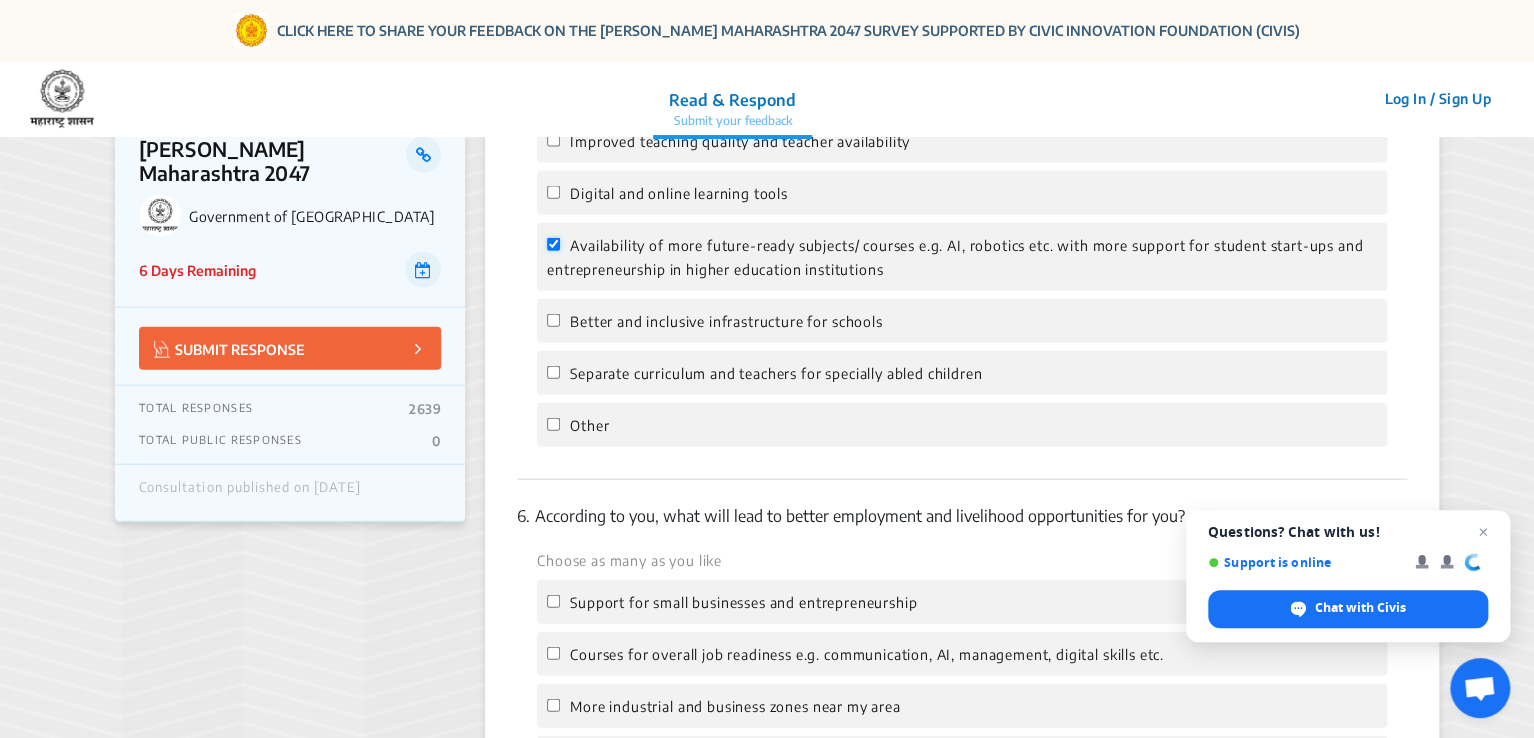 scroll, scrollTop: 2239, scrollLeft: 0, axis: vertical 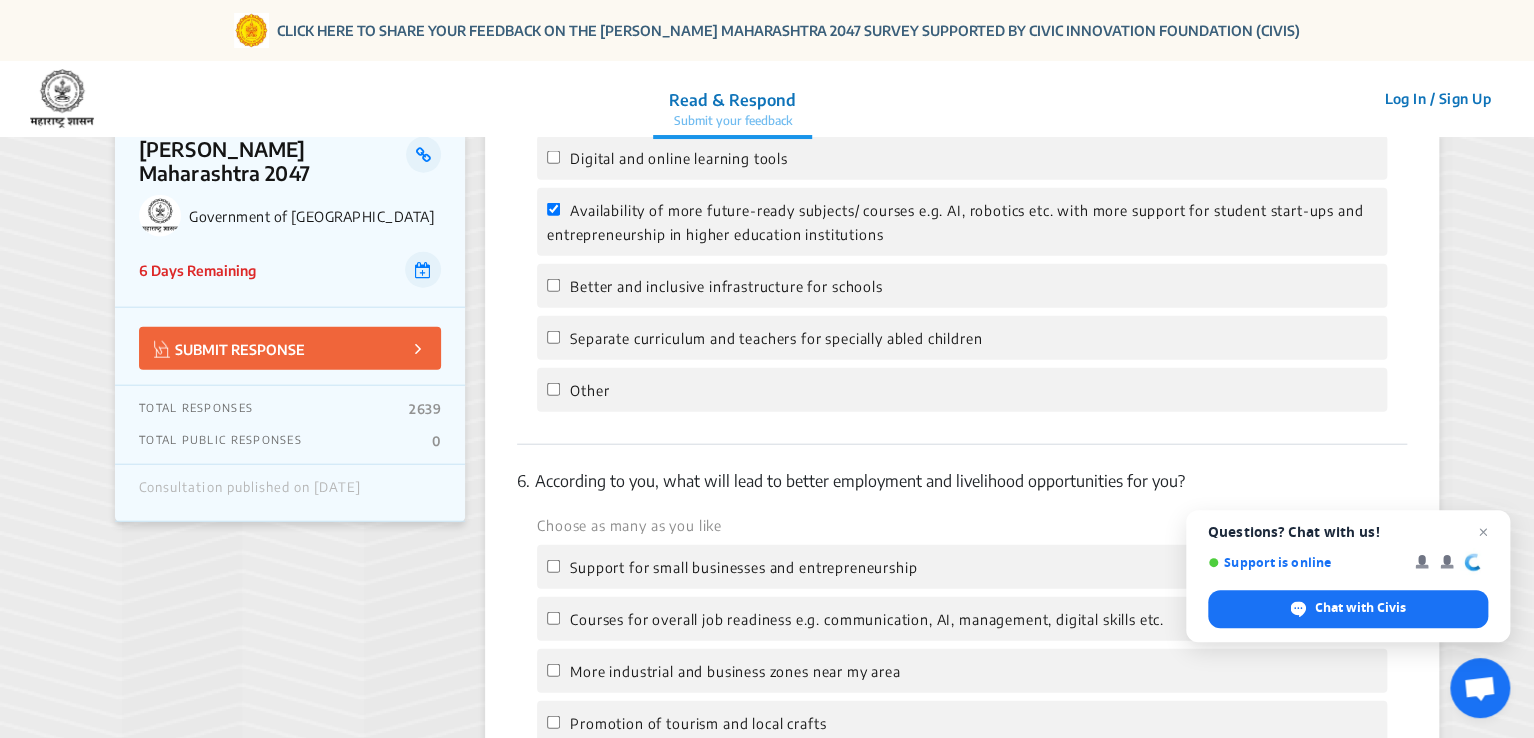 click on "Separate curriculum and teachers for specially abled children" 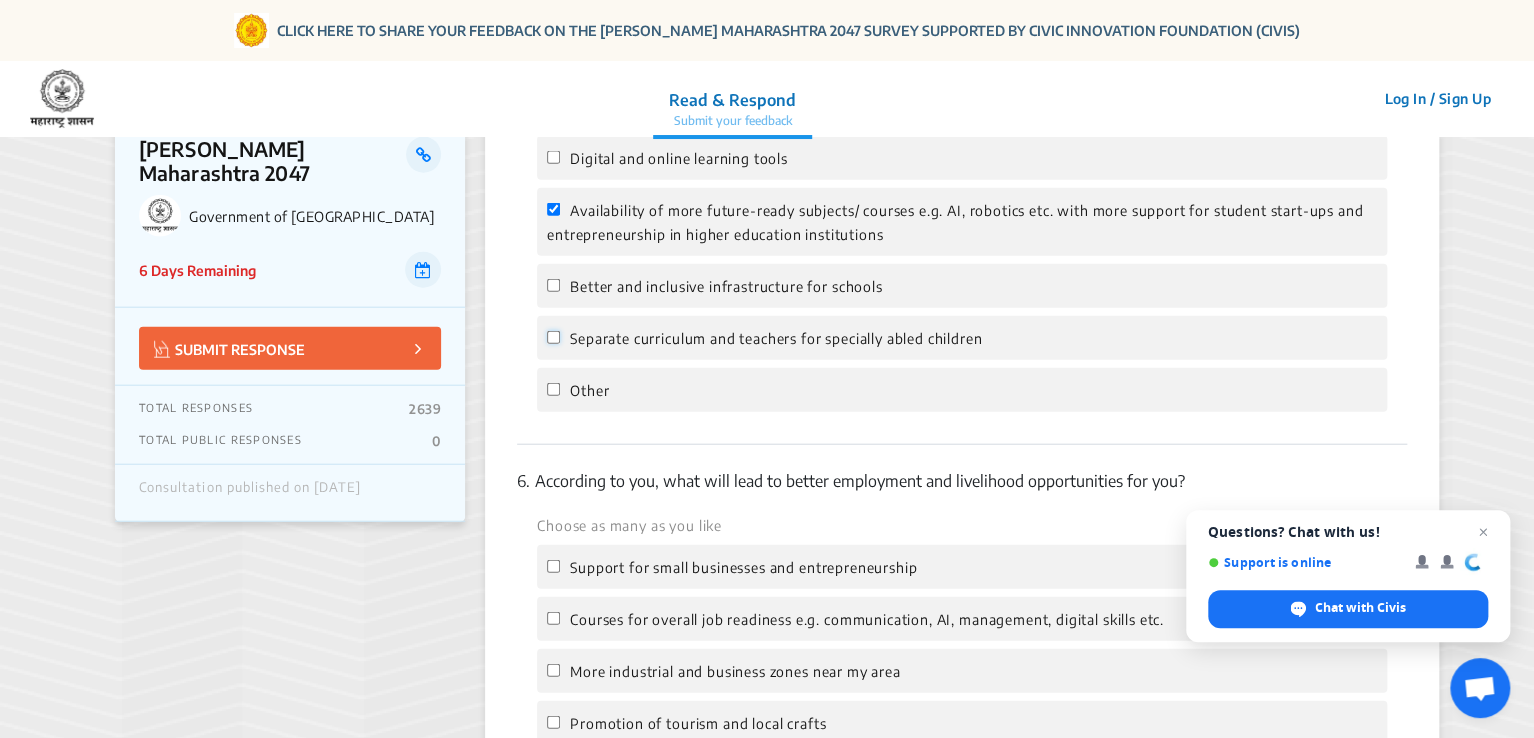 click on "Separate curriculum and teachers for specially abled children" 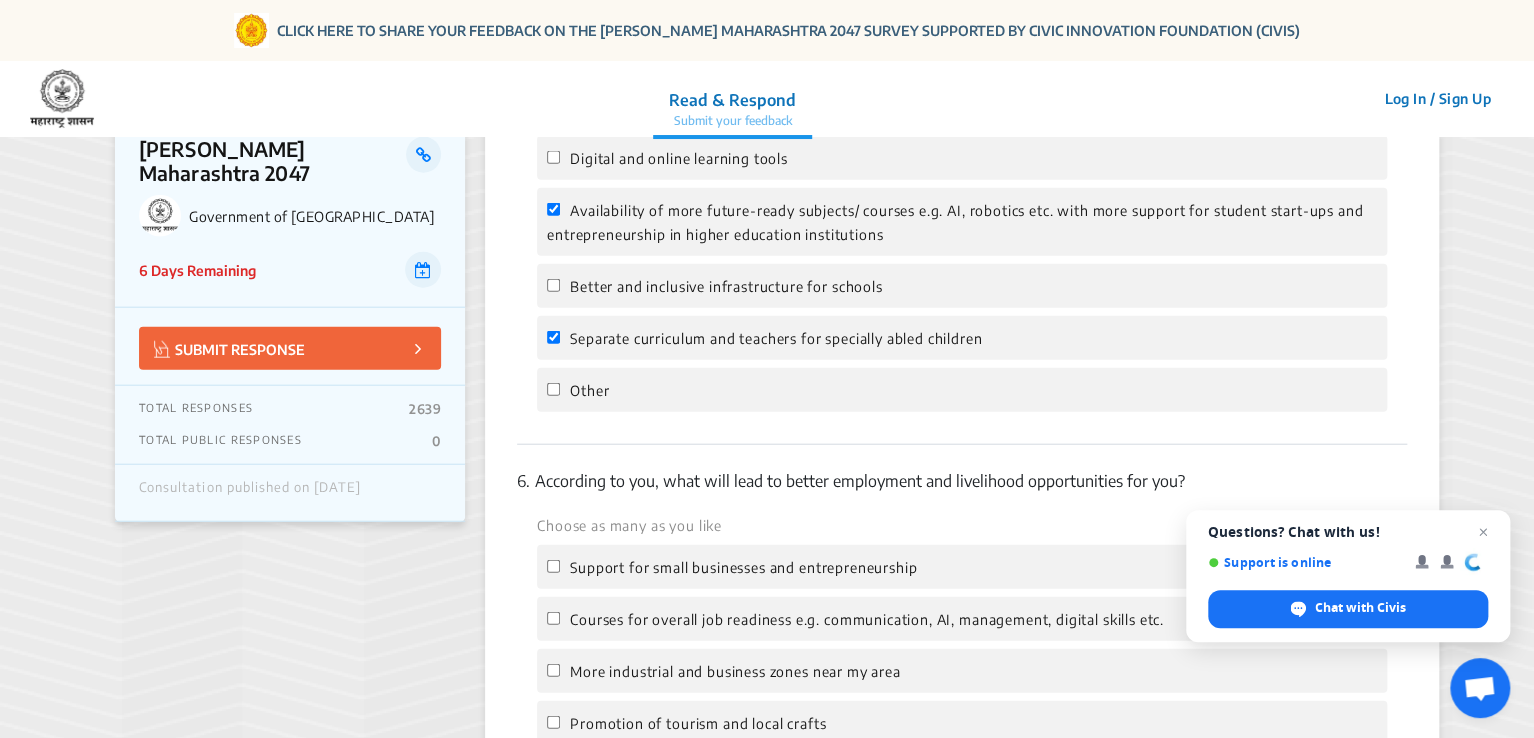 click on "Separate curriculum and teachers for specially abled children" 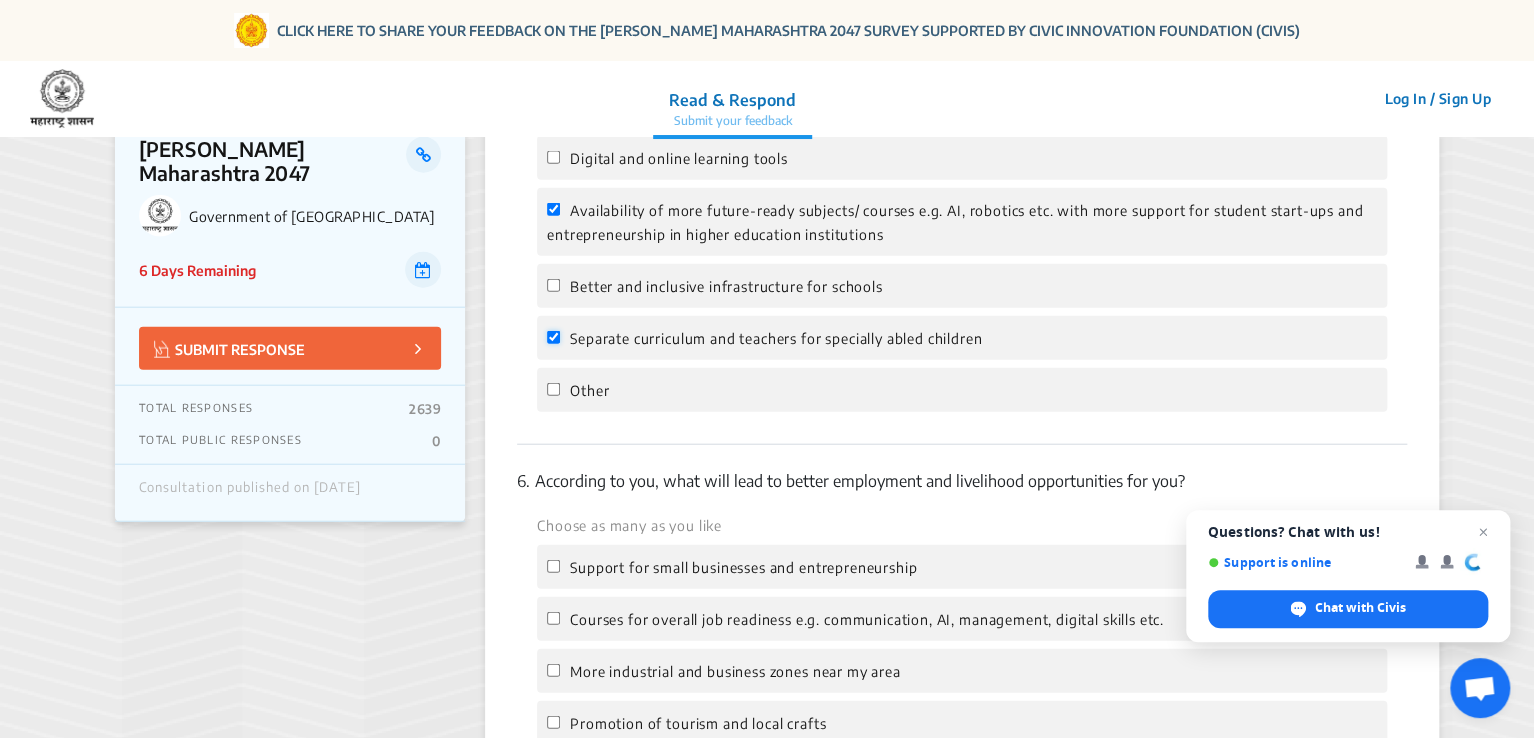 click on "Separate curriculum and teachers for specially abled children" 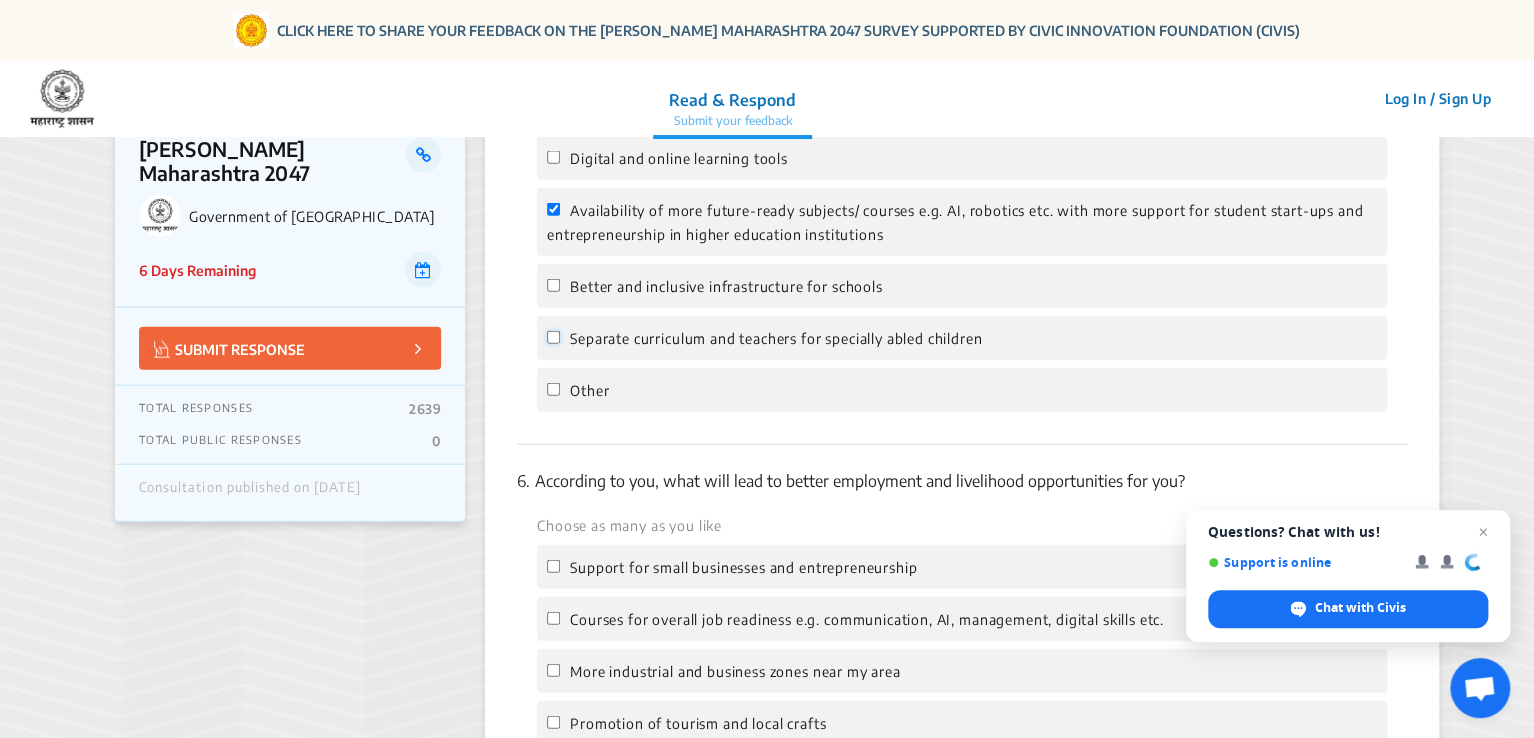 checkbox on "false" 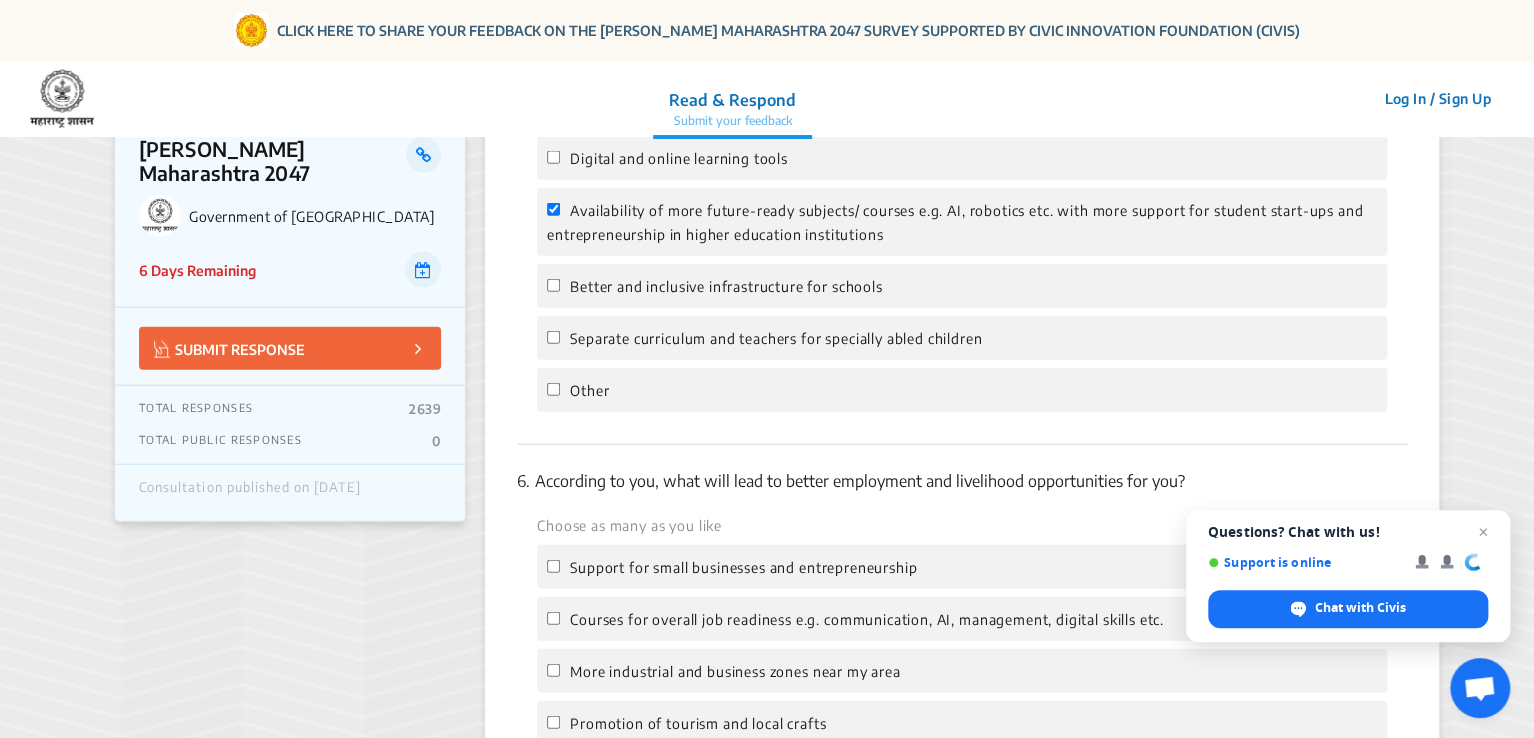 click on "Better and inclusive infrastructure for schools" 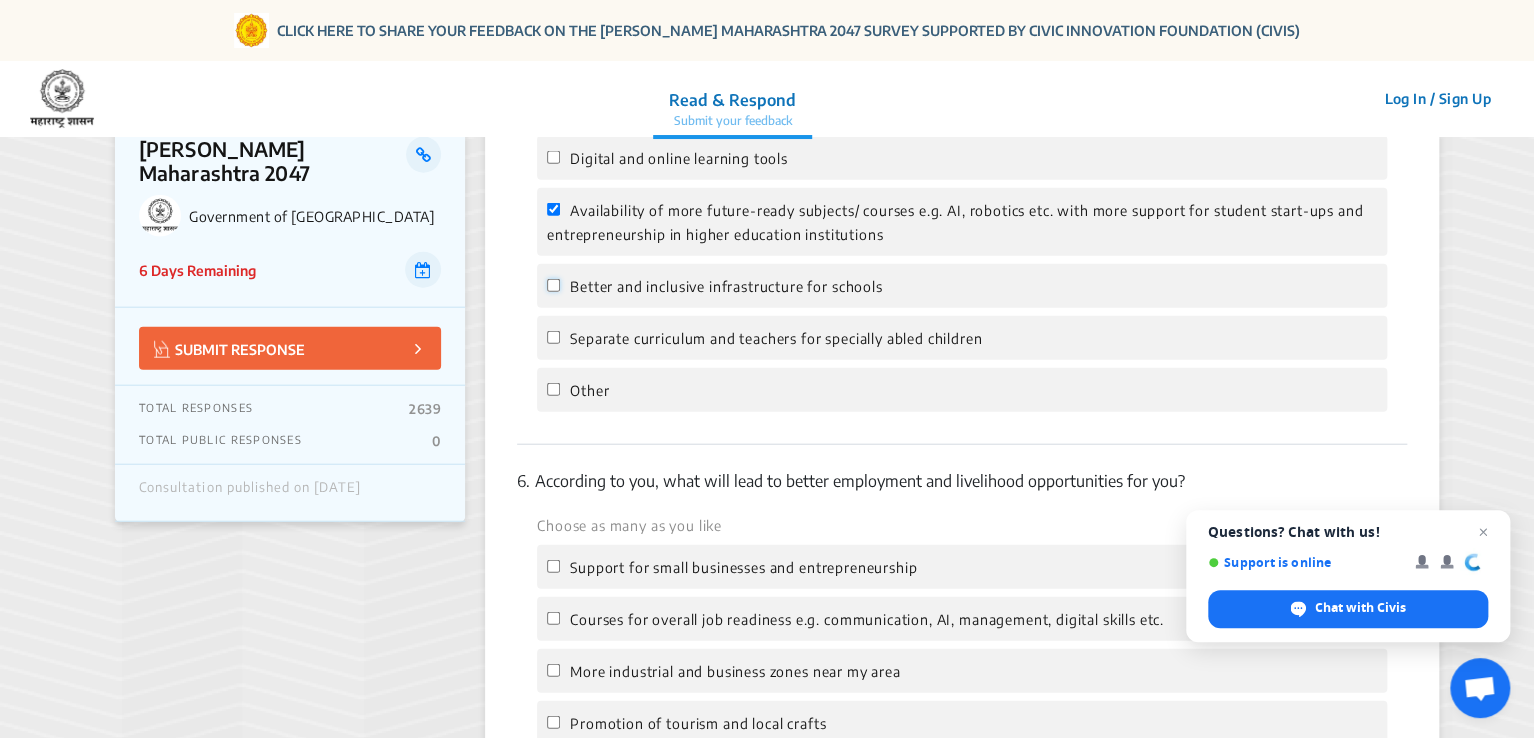 click on "Better and inclusive infrastructure for schools" 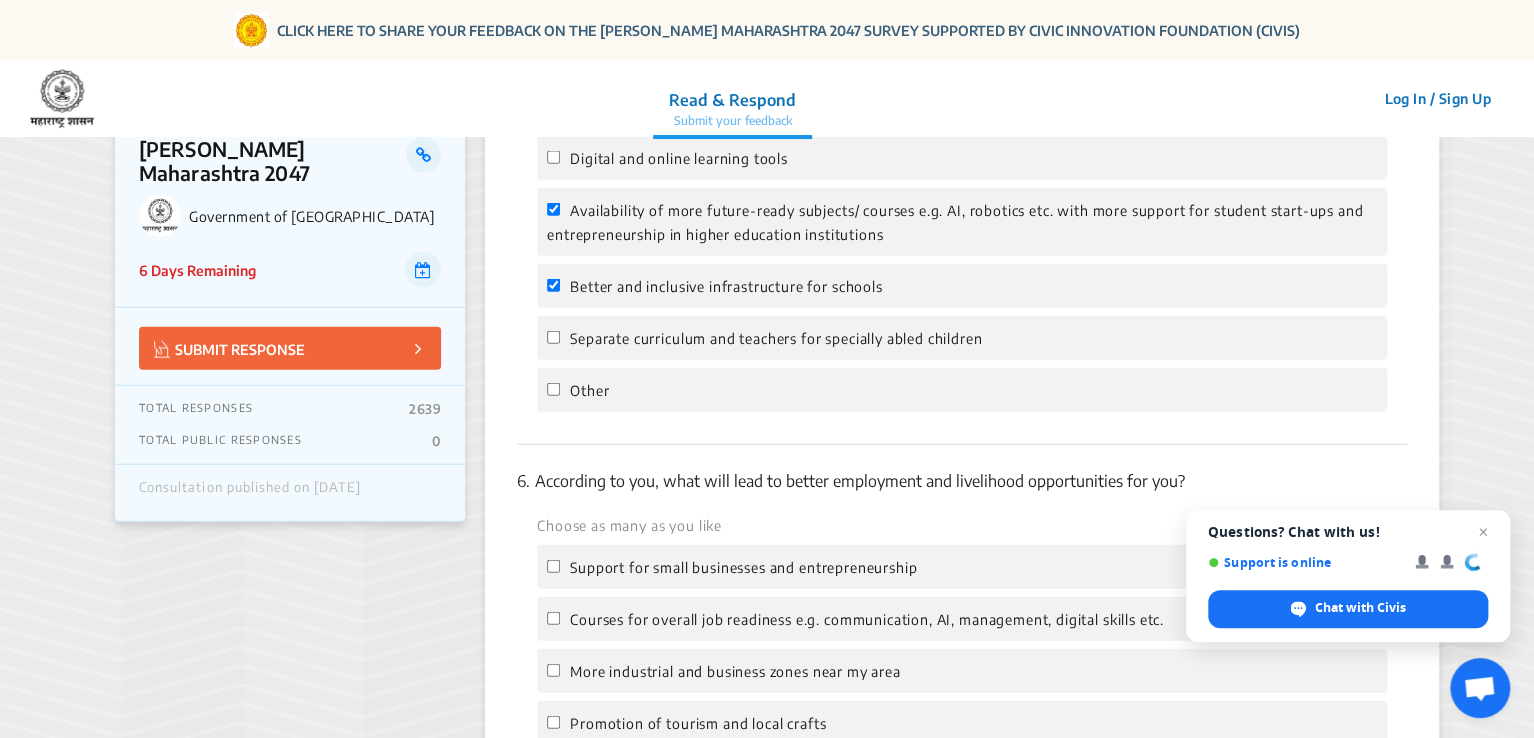 click on "Better and inclusive infrastructure for schools" 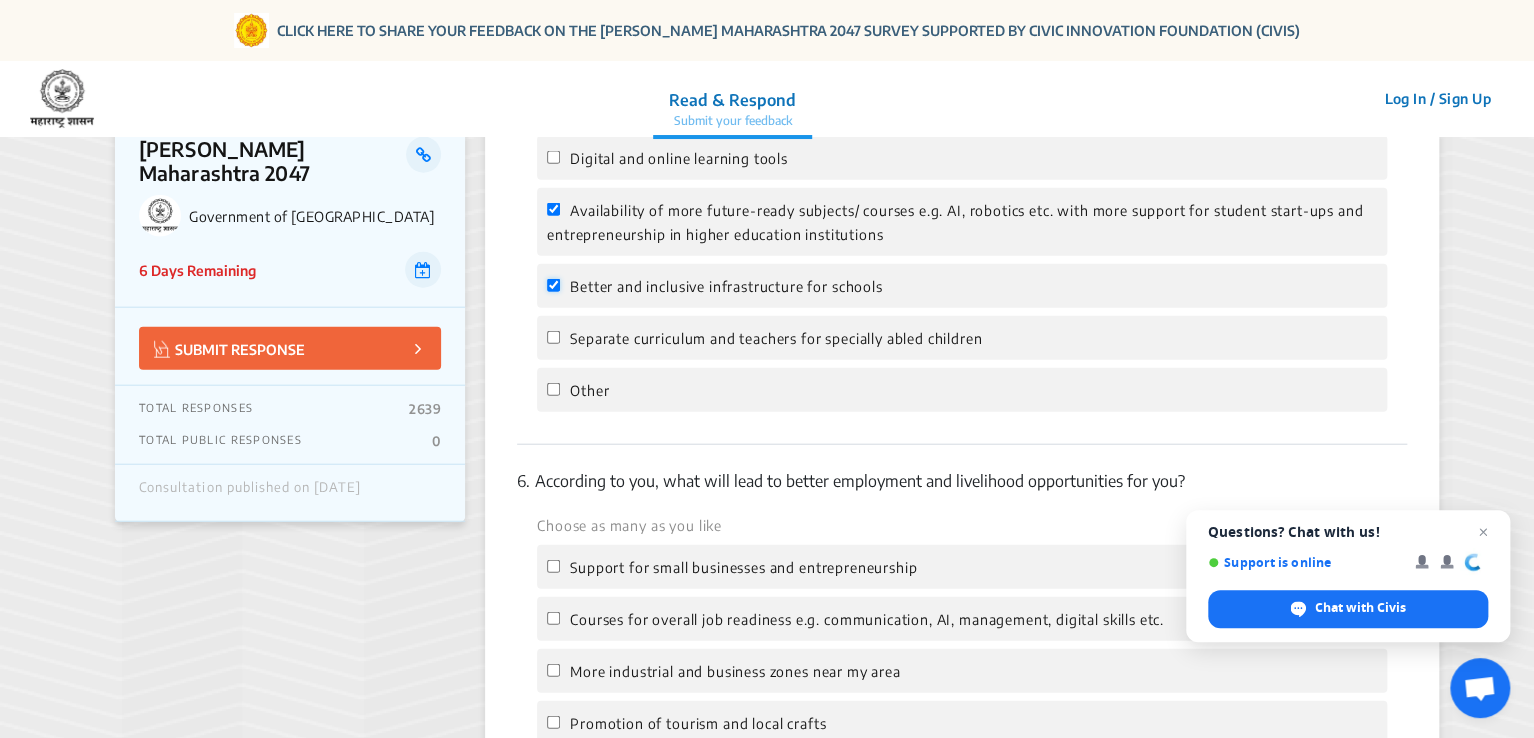 click on "Better and inclusive infrastructure for schools" 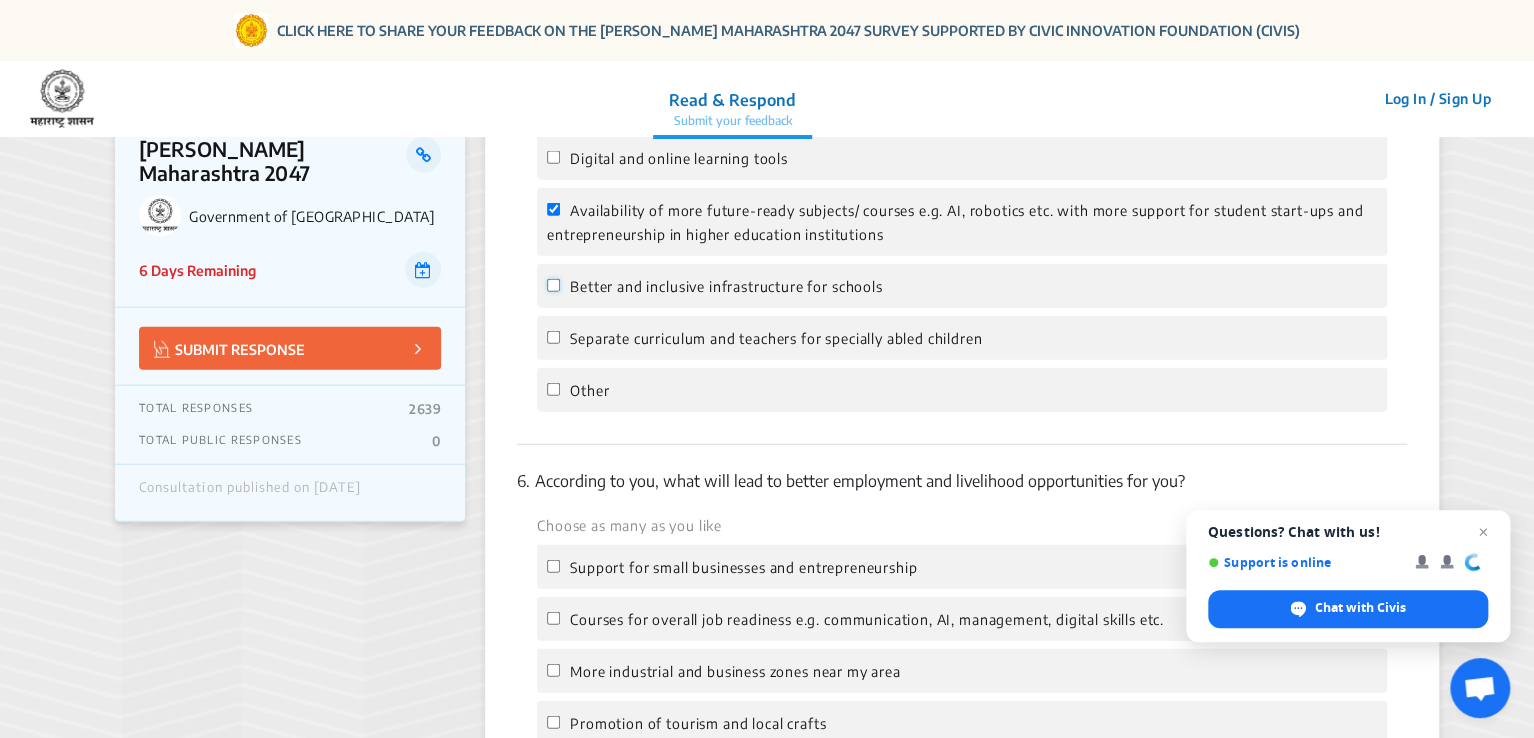 checkbox on "false" 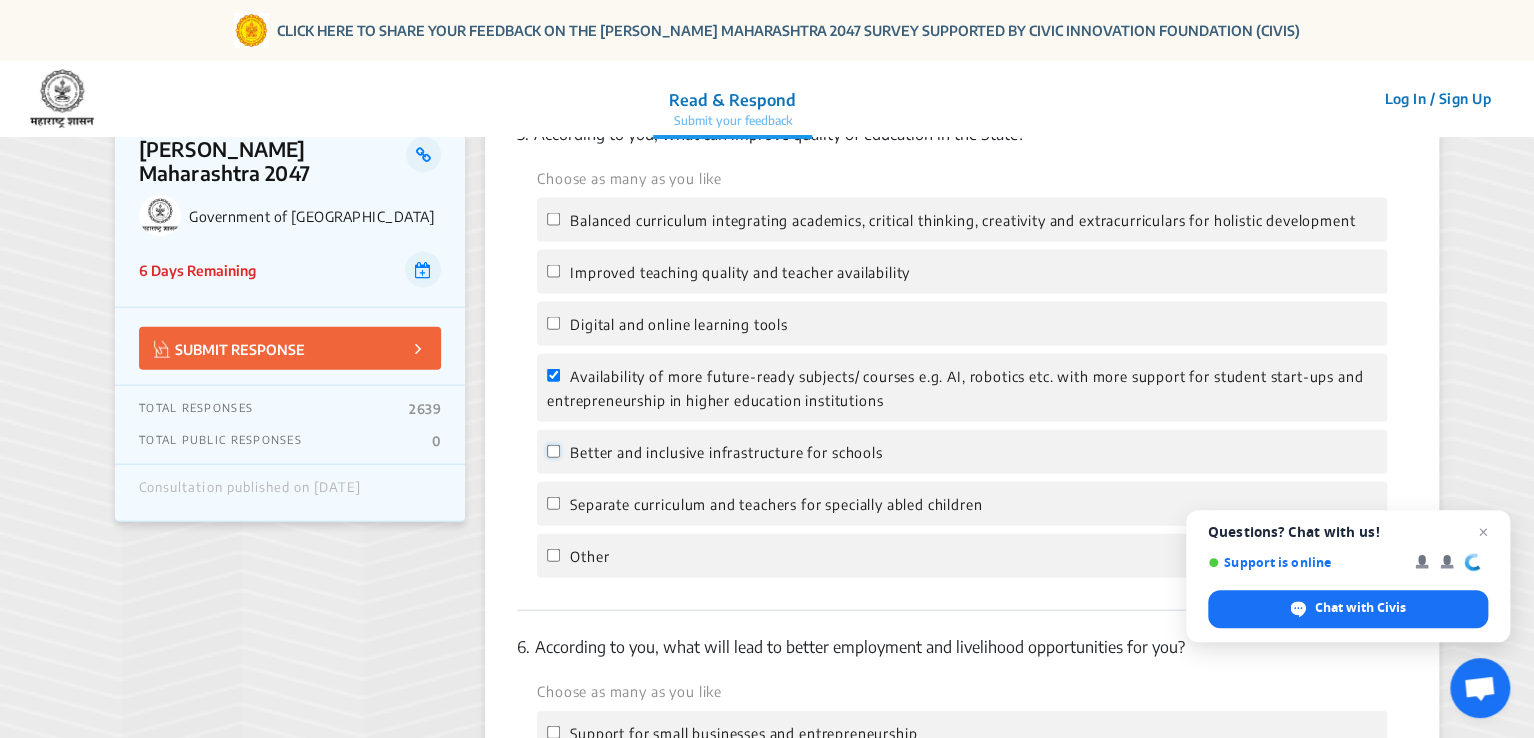 scroll, scrollTop: 2039, scrollLeft: 0, axis: vertical 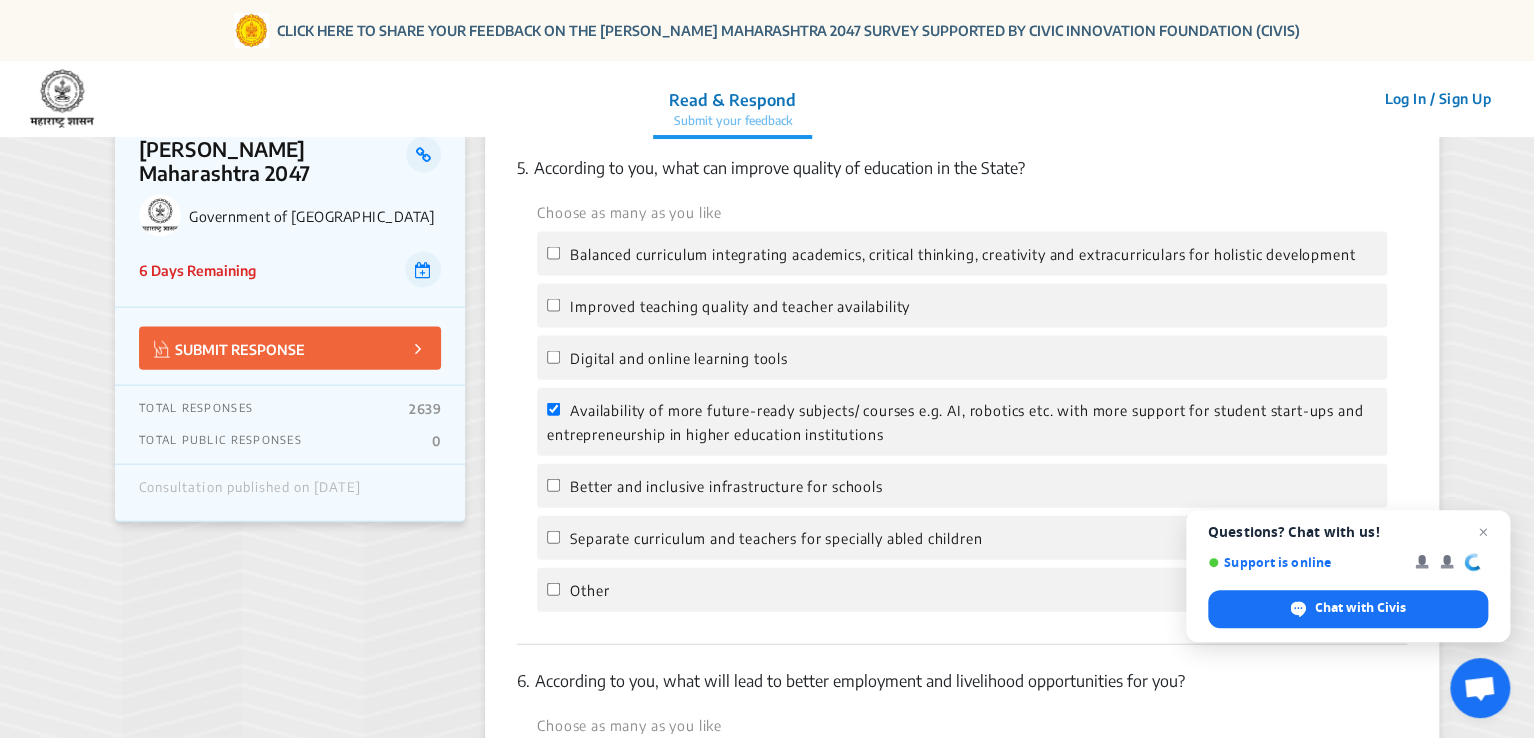 click on "Balanced curriculum integrating academics, critical thinking, creativity and extracurriculars for holistic development" 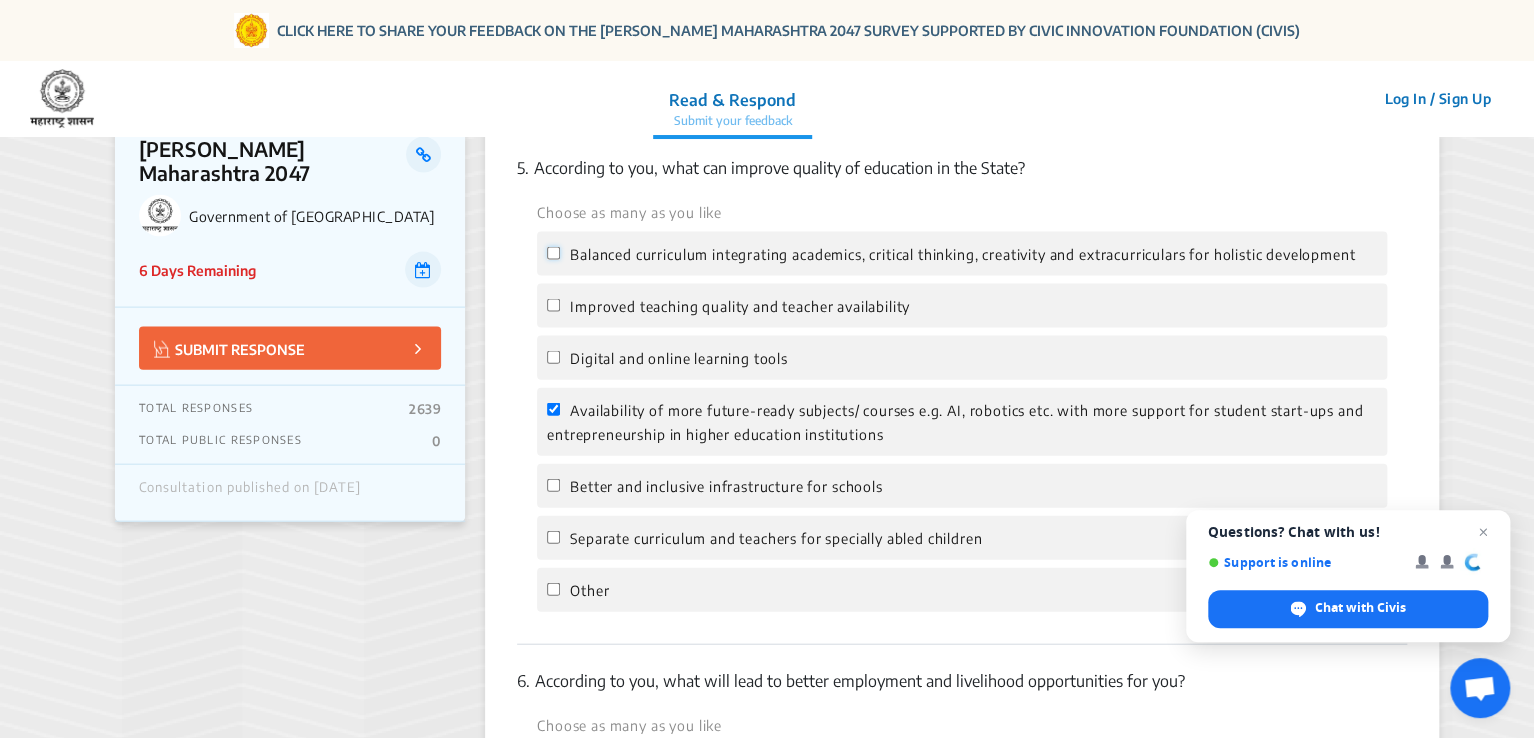 click on "Balanced curriculum integrating academics, critical thinking, creativity and extracurriculars for holistic development" 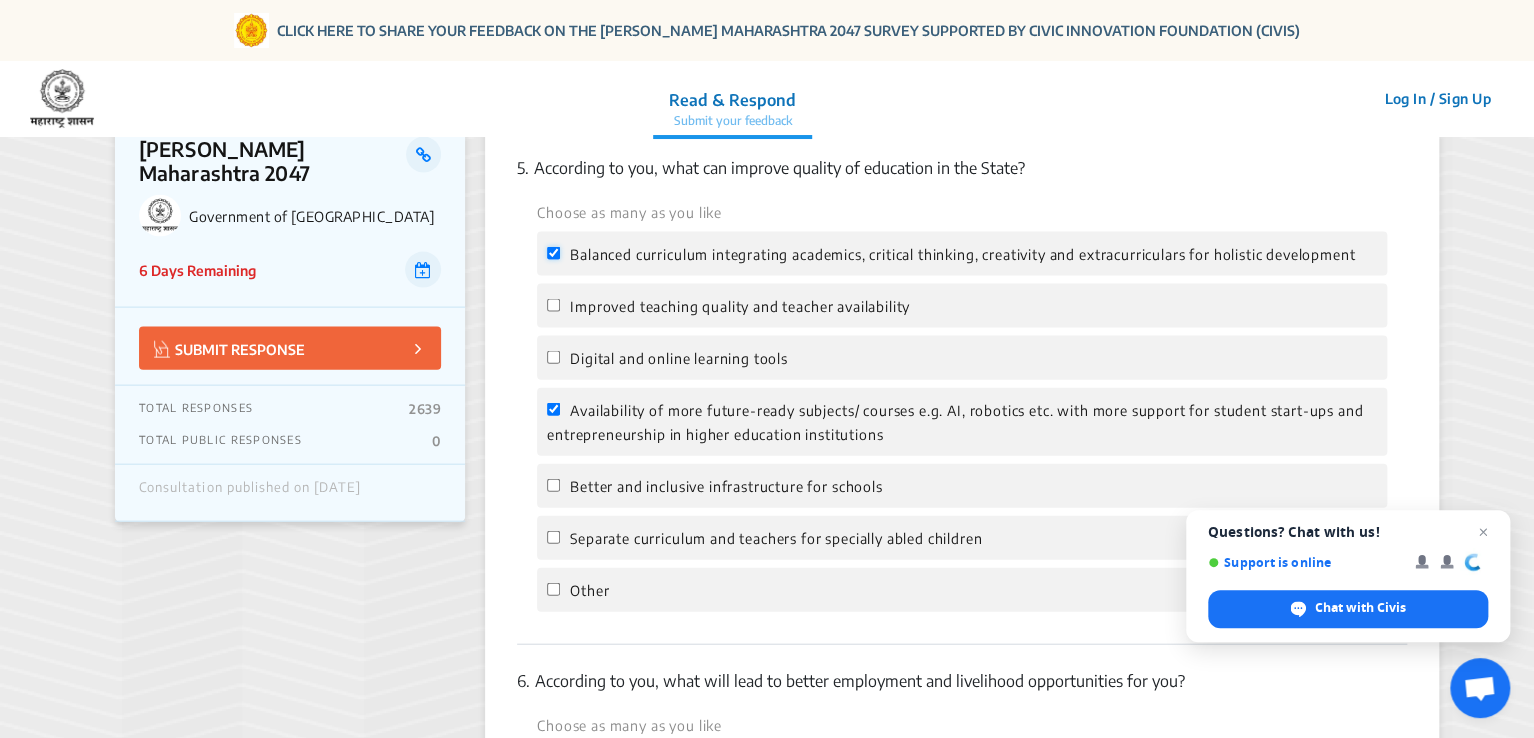 checkbox on "true" 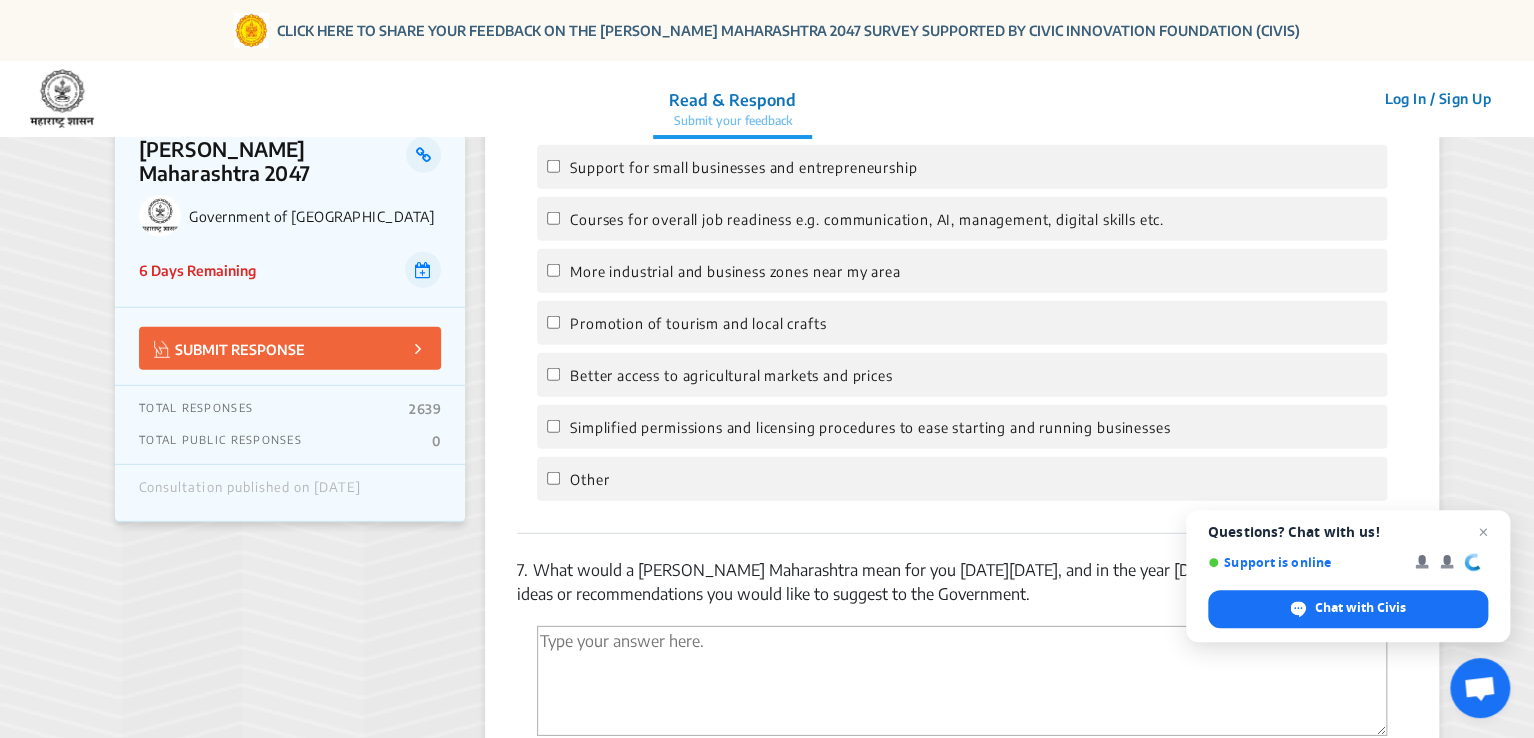 scroll, scrollTop: 2539, scrollLeft: 0, axis: vertical 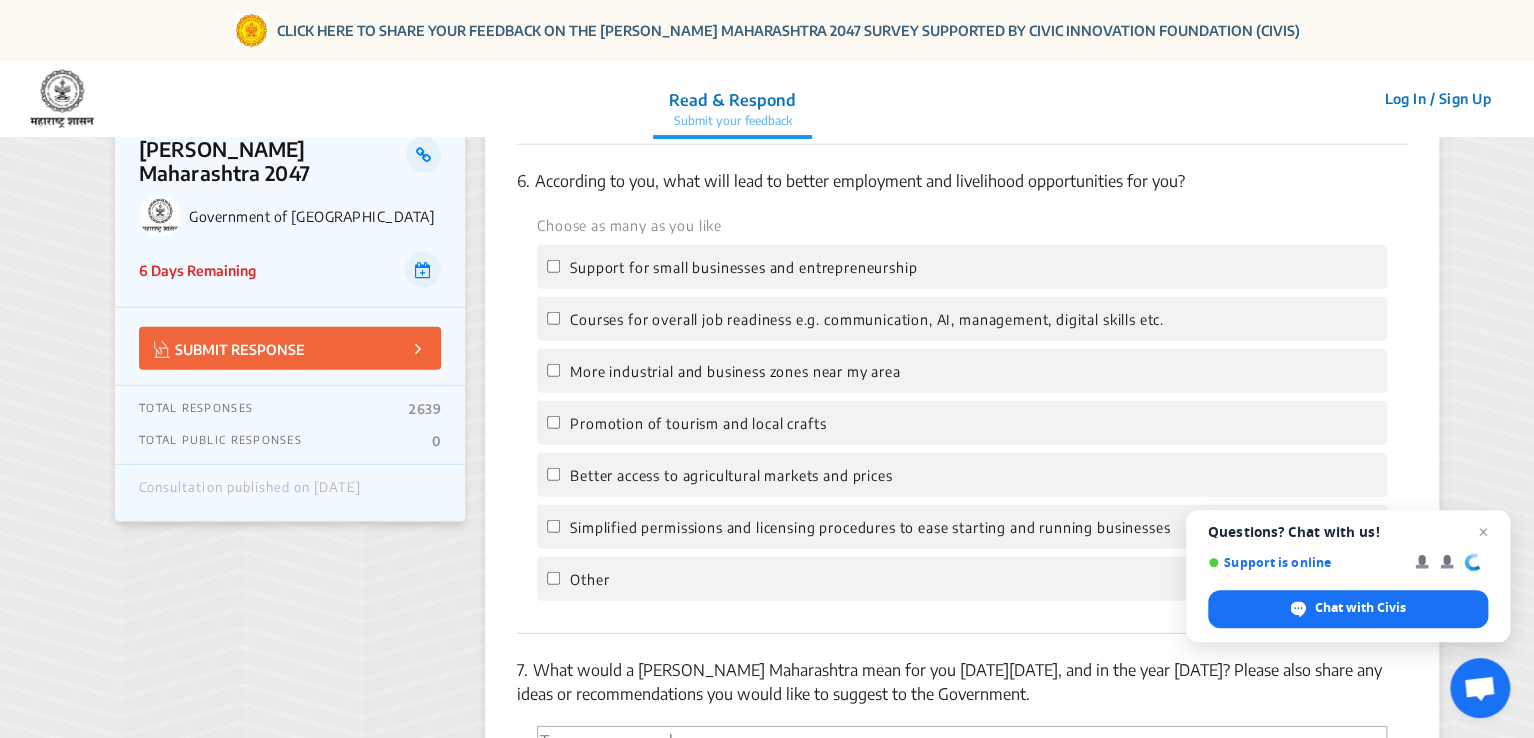 click on "Support for small businesses and entrepreneurship" 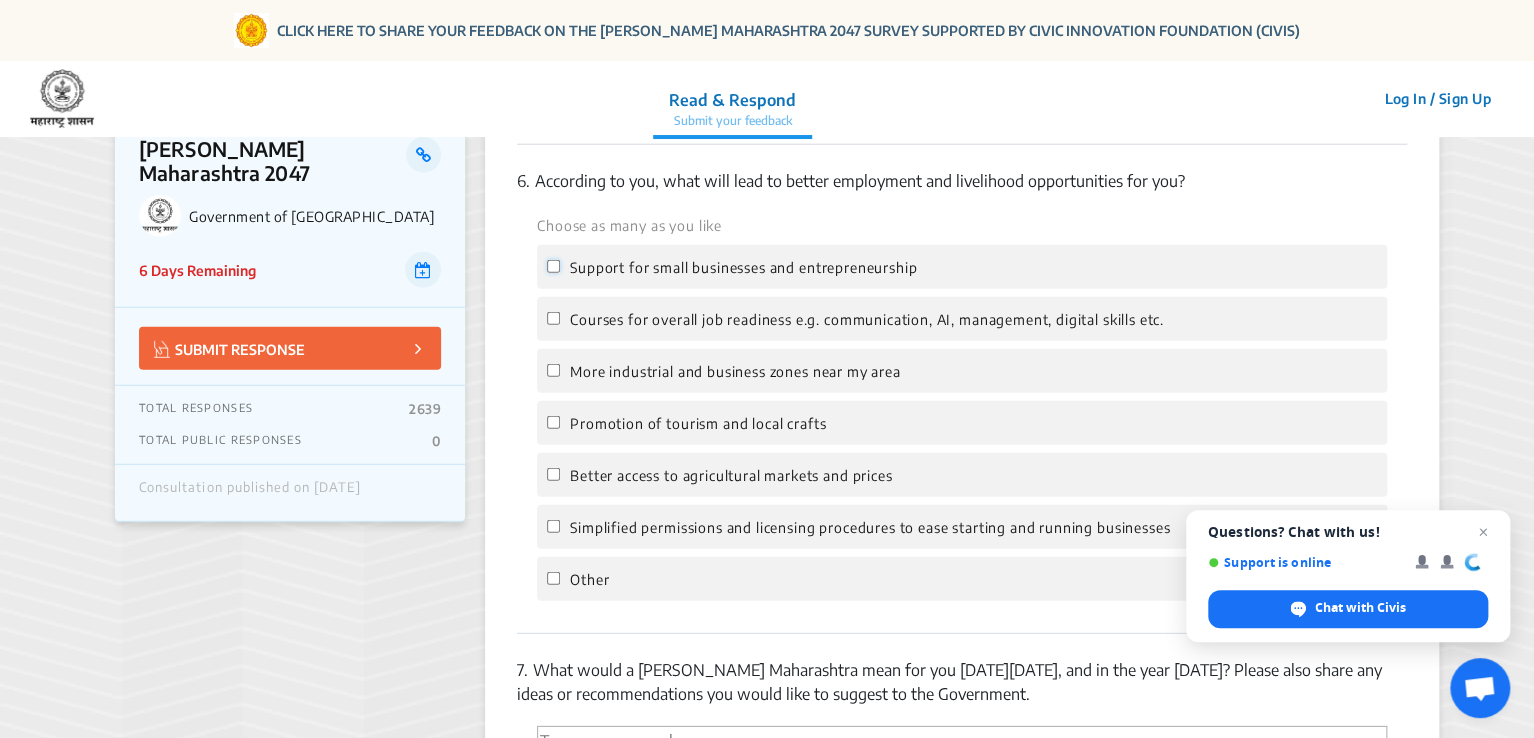 click on "Support for small businesses and entrepreneurship" 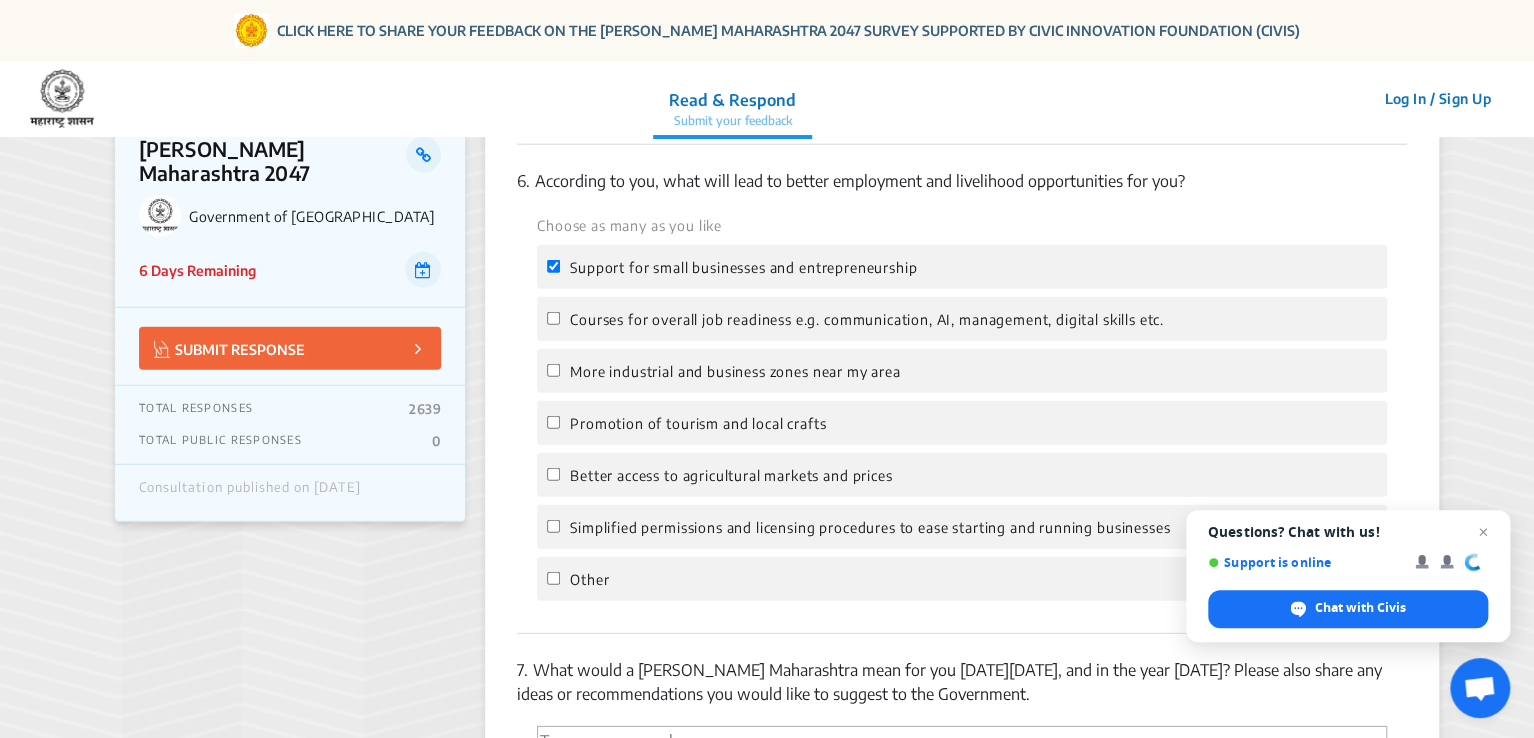 click on "Support for small businesses and entrepreneurship" 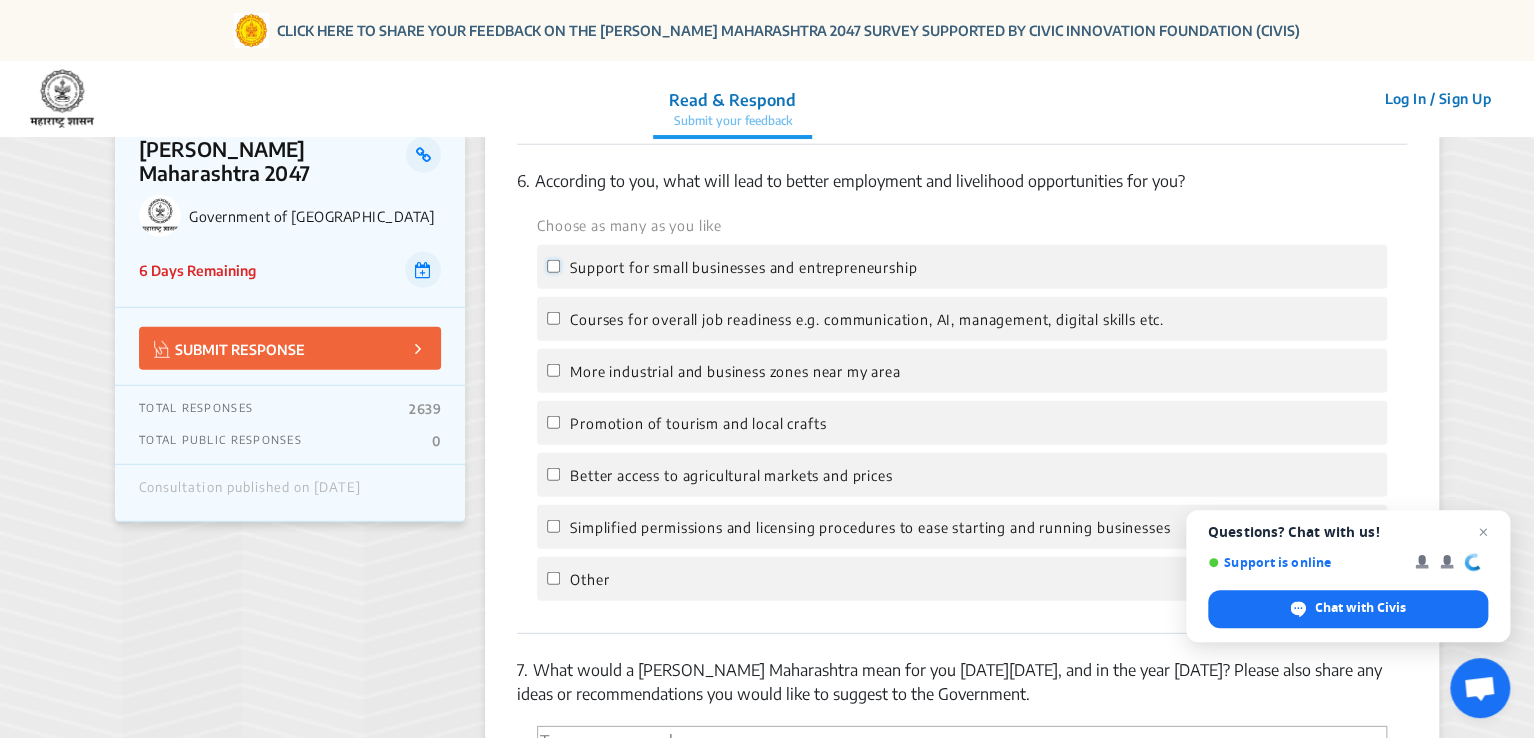 checkbox on "false" 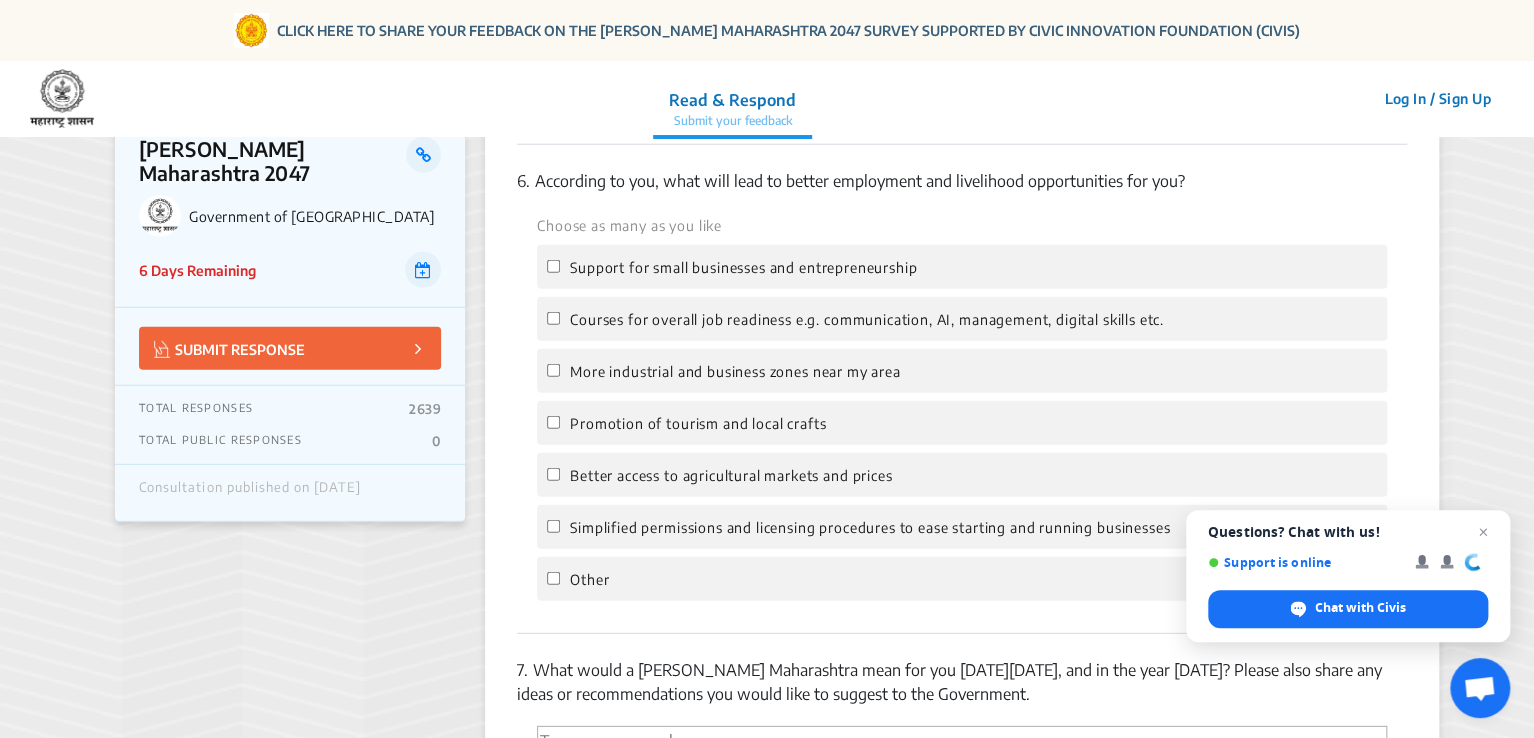 click on "Courses for overall job readiness e.g. communication, AI, management, digital skills etc." 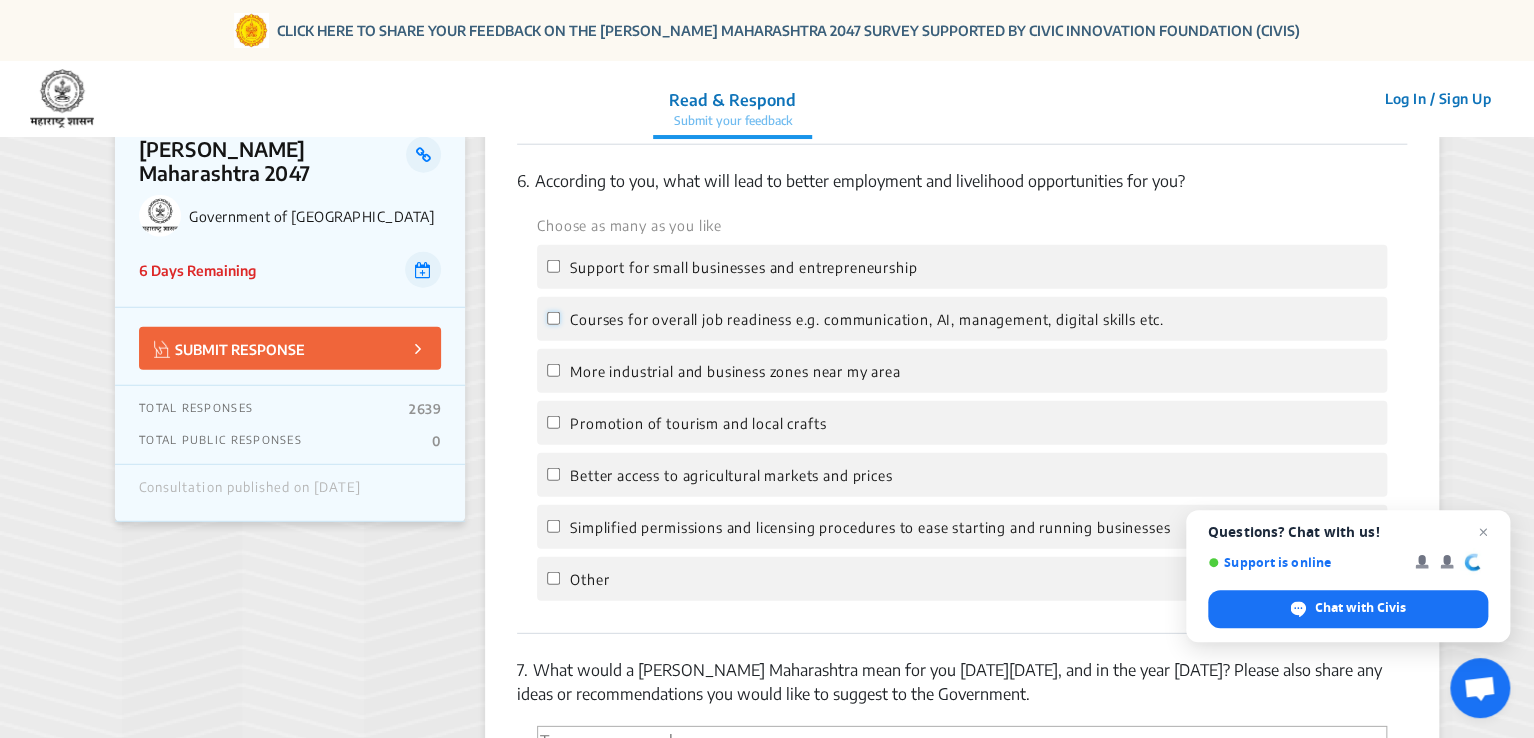 click on "Courses for overall job readiness e.g. communication, AI, management, digital skills etc." 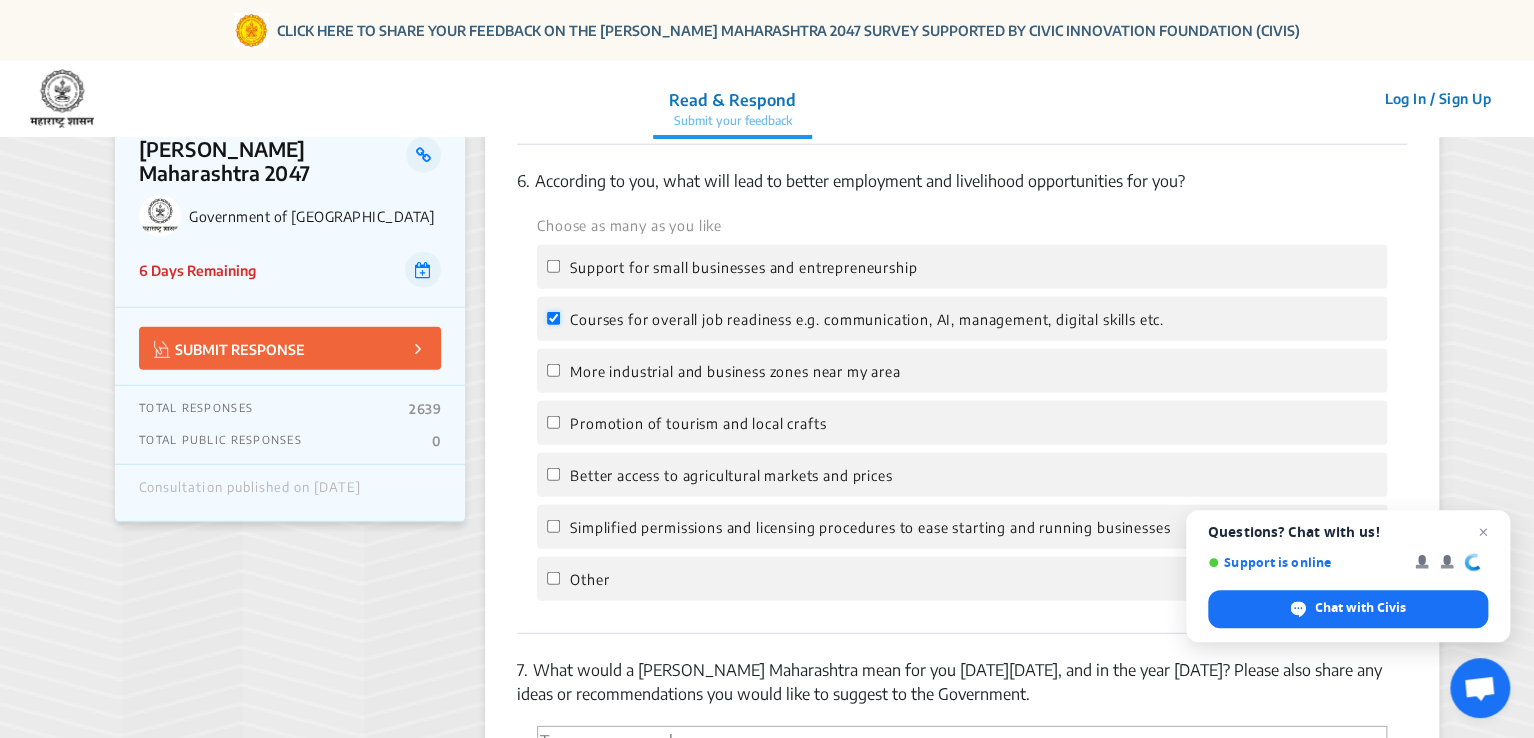 checkbox on "true" 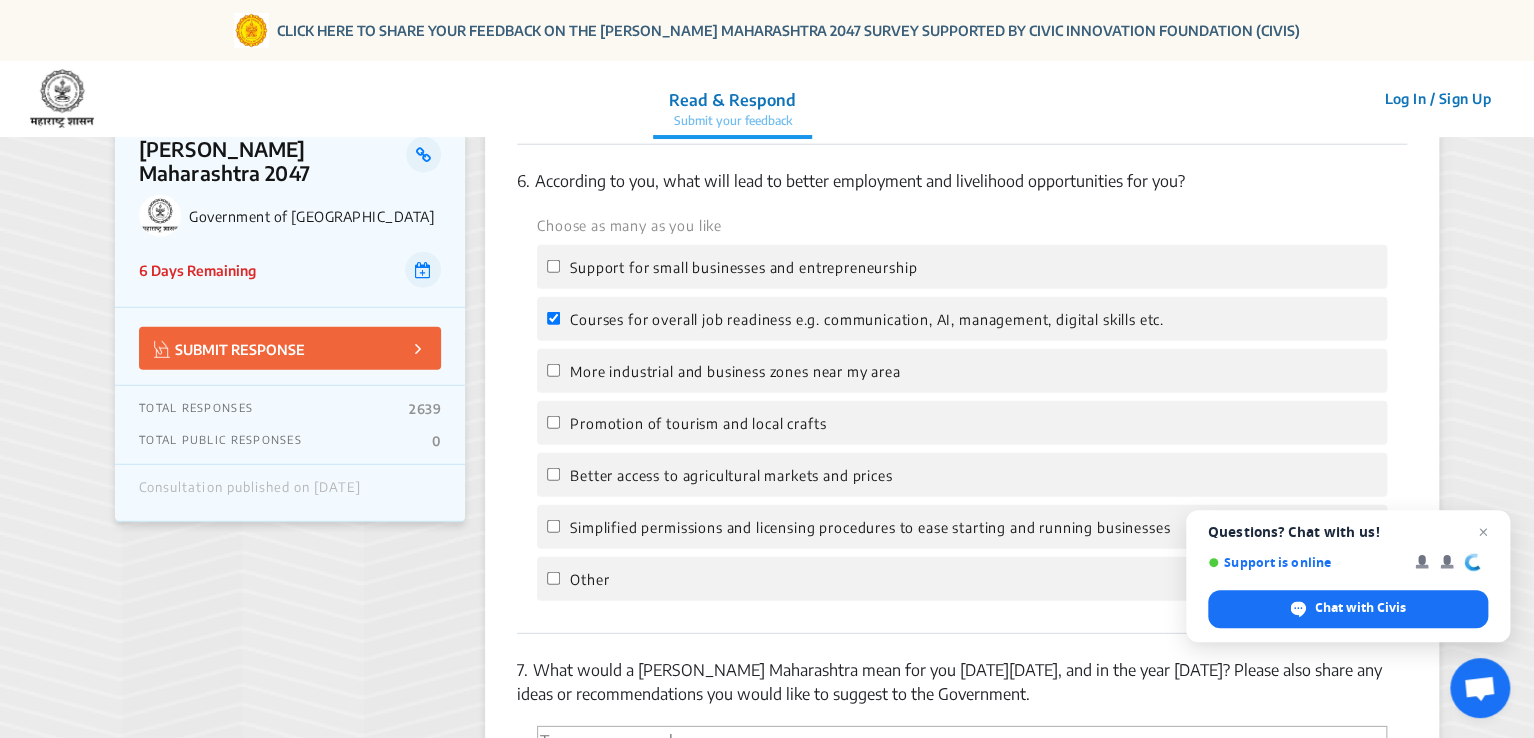 click on "Support for small businesses and entrepreneurship" 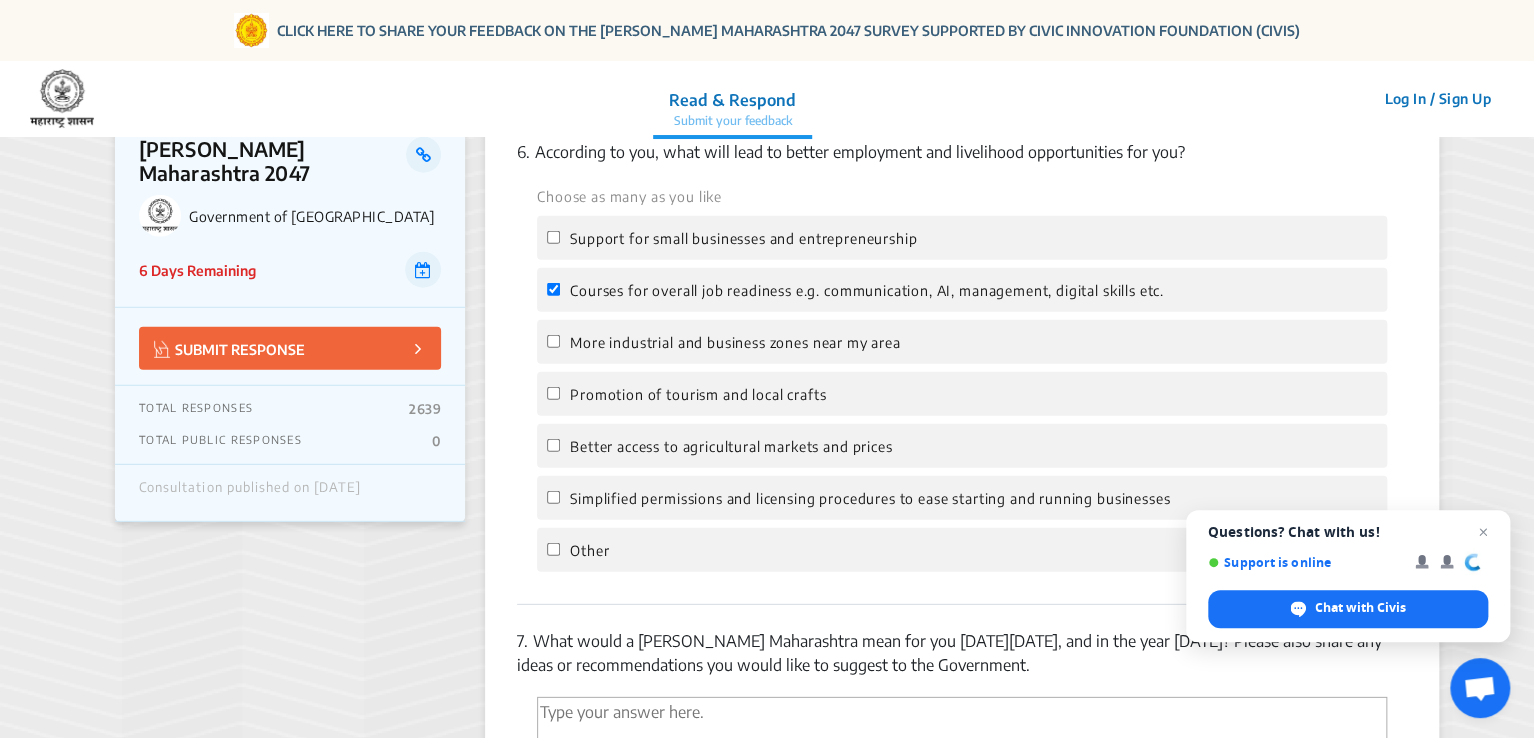 scroll, scrollTop: 2539, scrollLeft: 0, axis: vertical 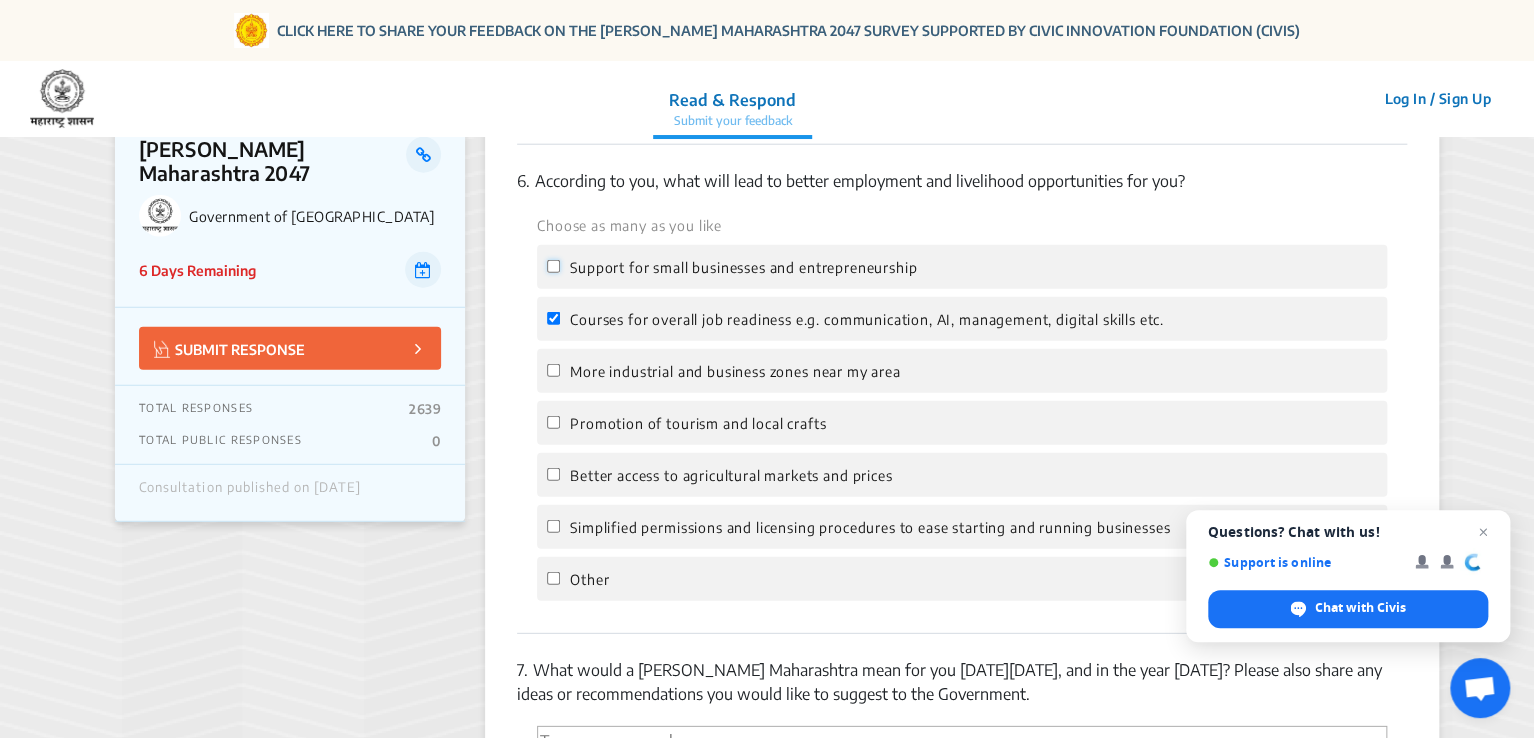 click on "Support for small businesses and entrepreneurship" 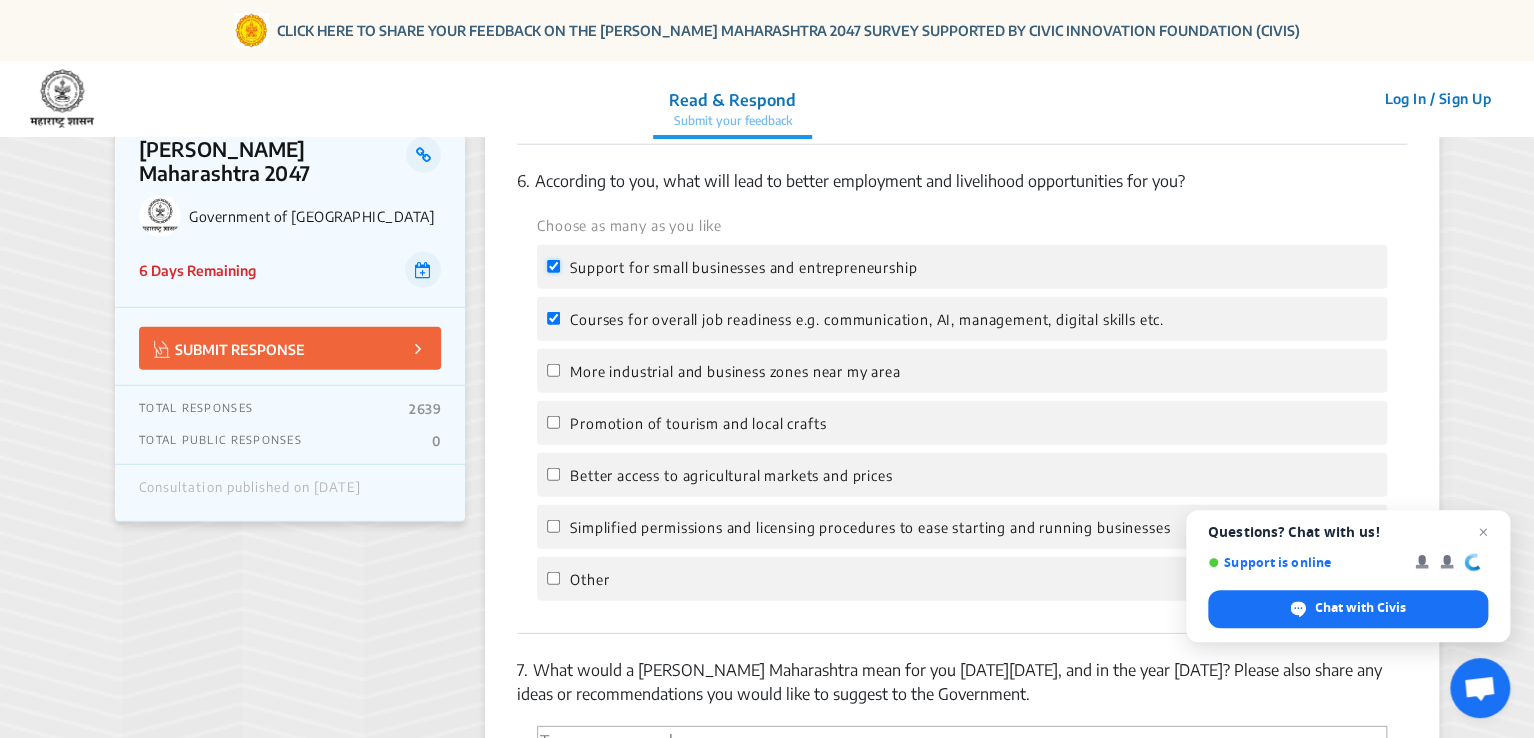 checkbox on "true" 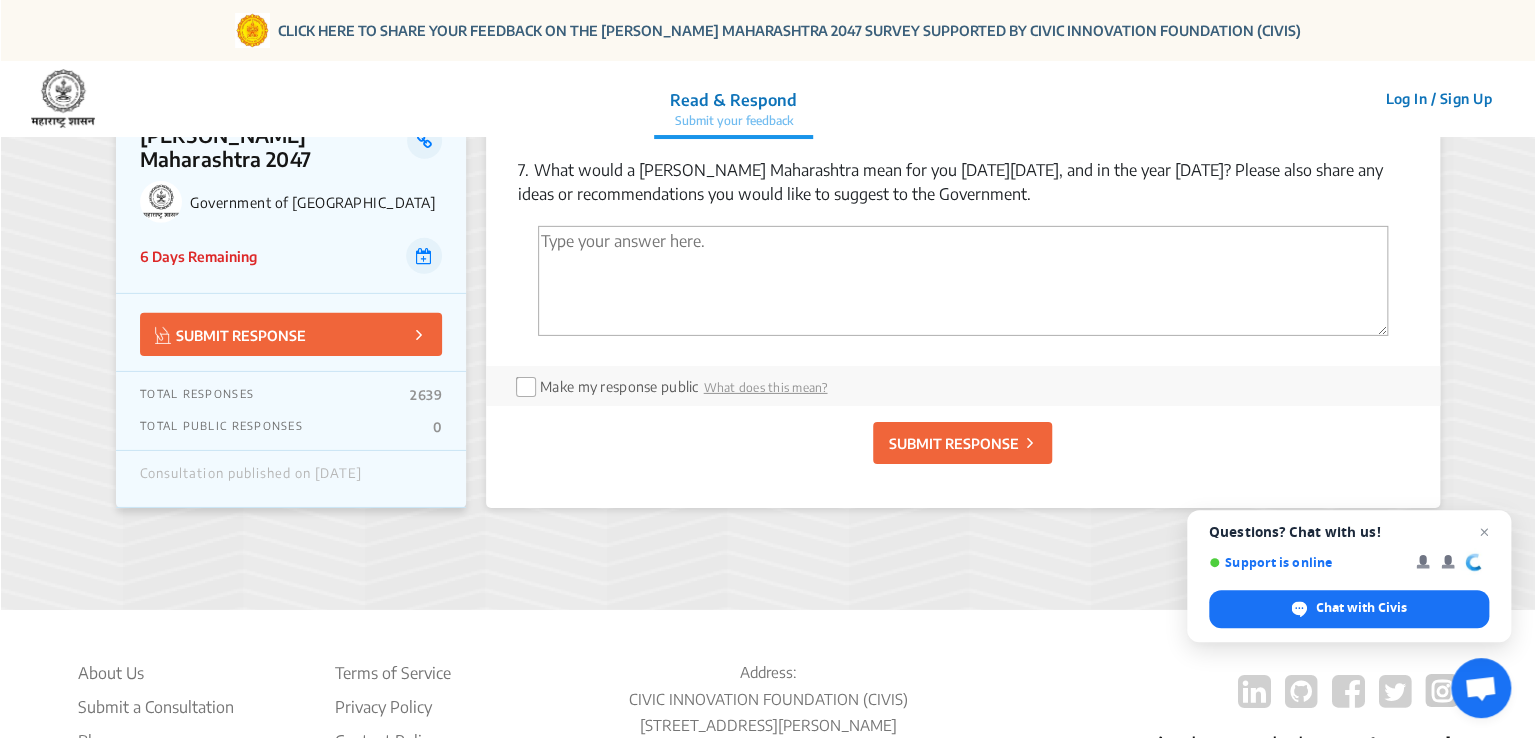 scroll, scrollTop: 2939, scrollLeft: 0, axis: vertical 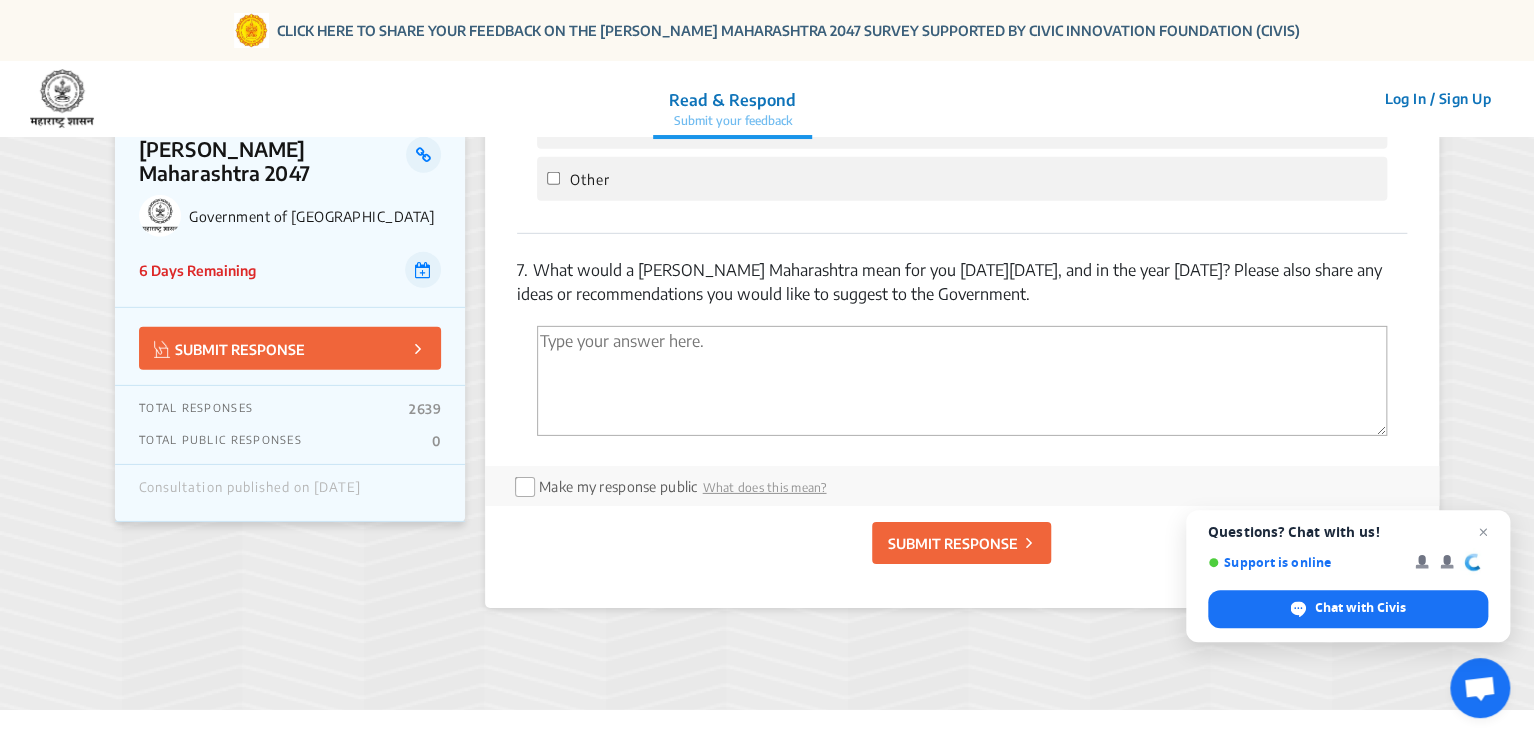 click on "SUBMIT RESPONSE" 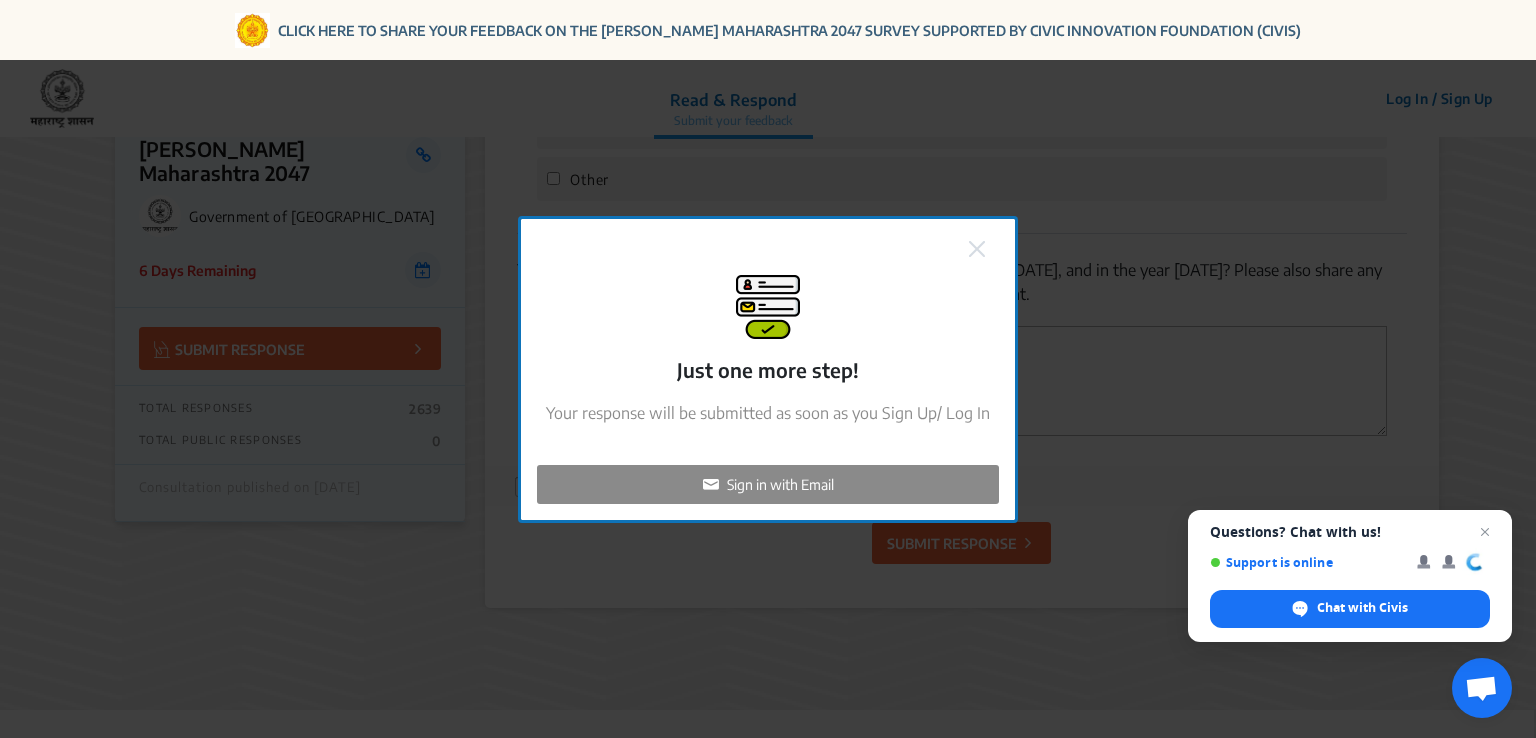 click on "Sign in with Email" 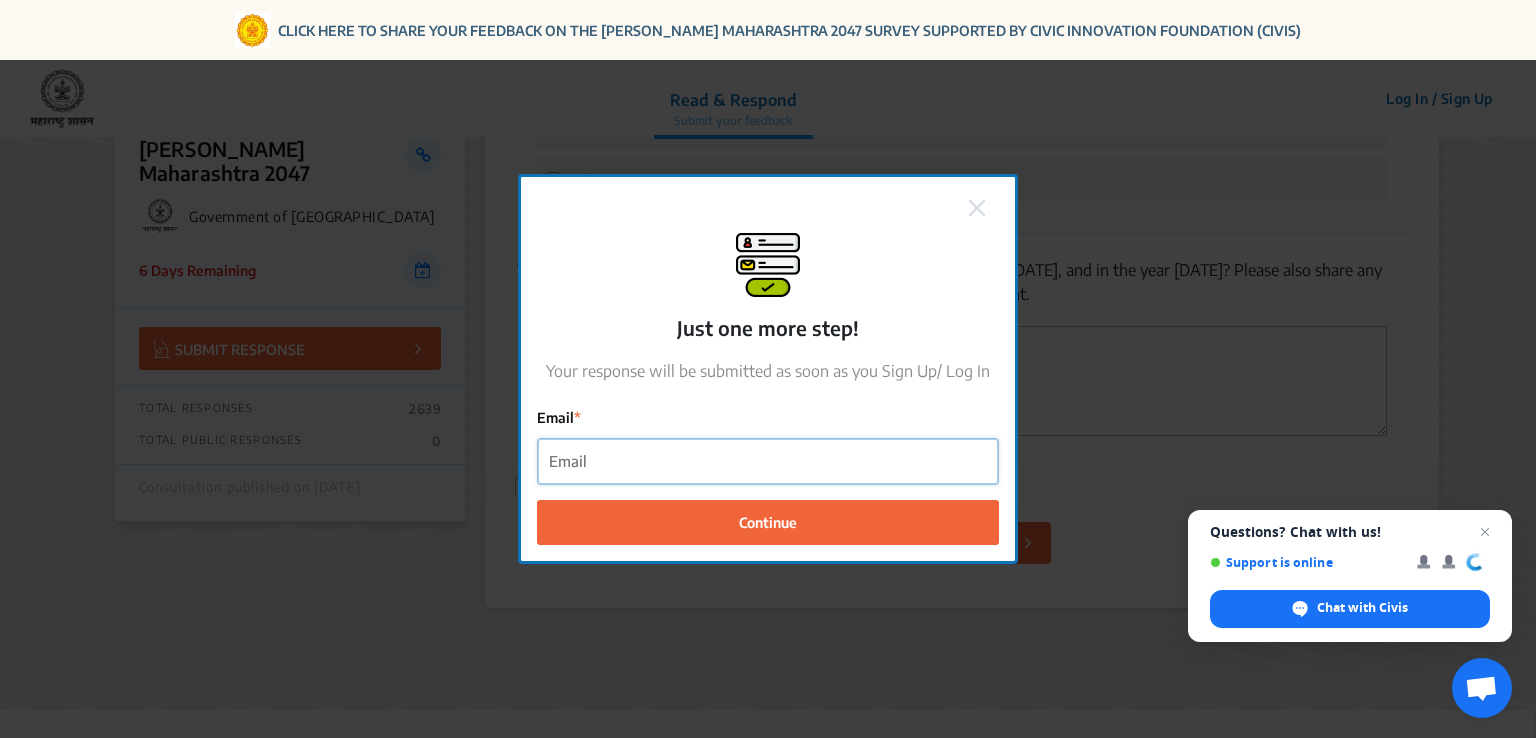 click on "Email" at bounding box center (768, 461) 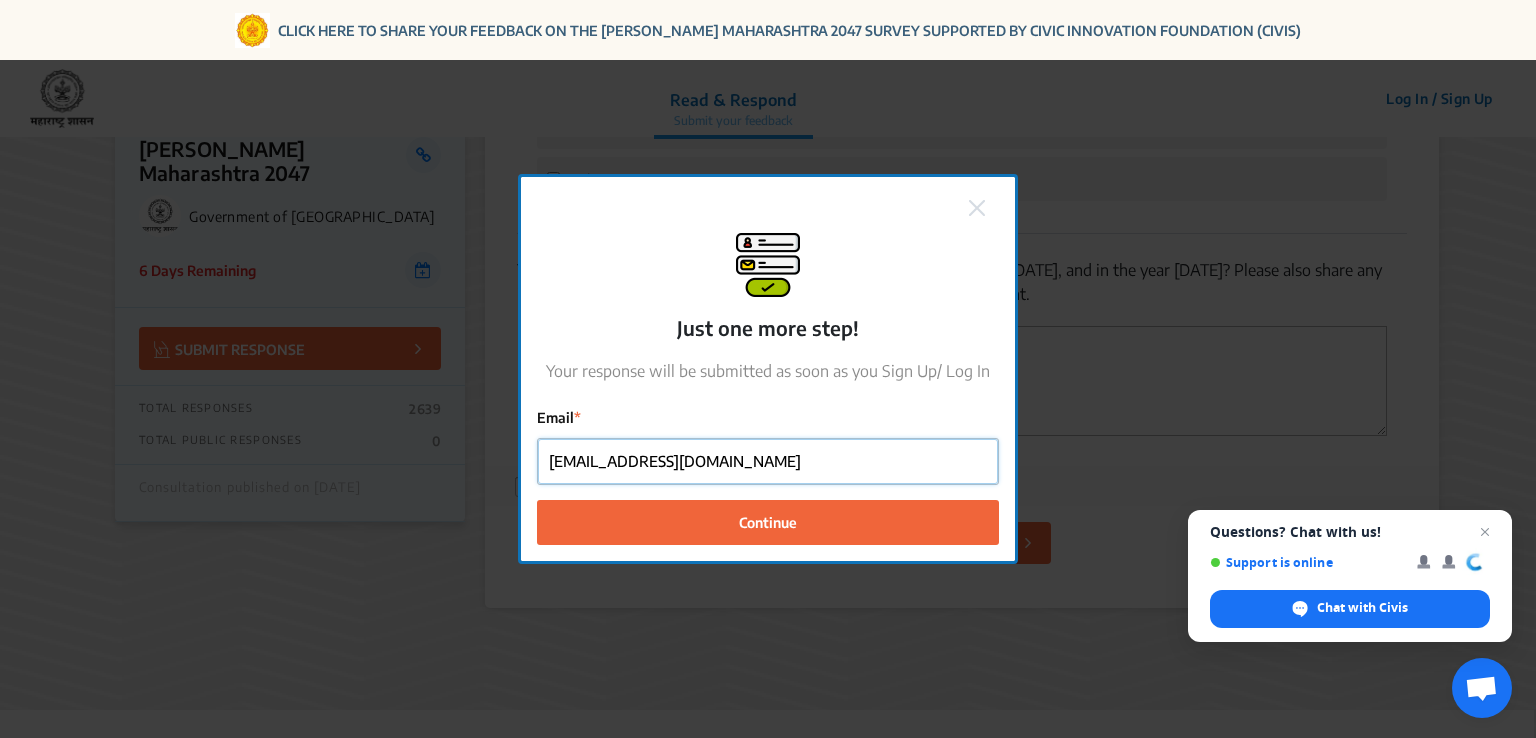 type on "[EMAIL_ADDRESS][DOMAIN_NAME]" 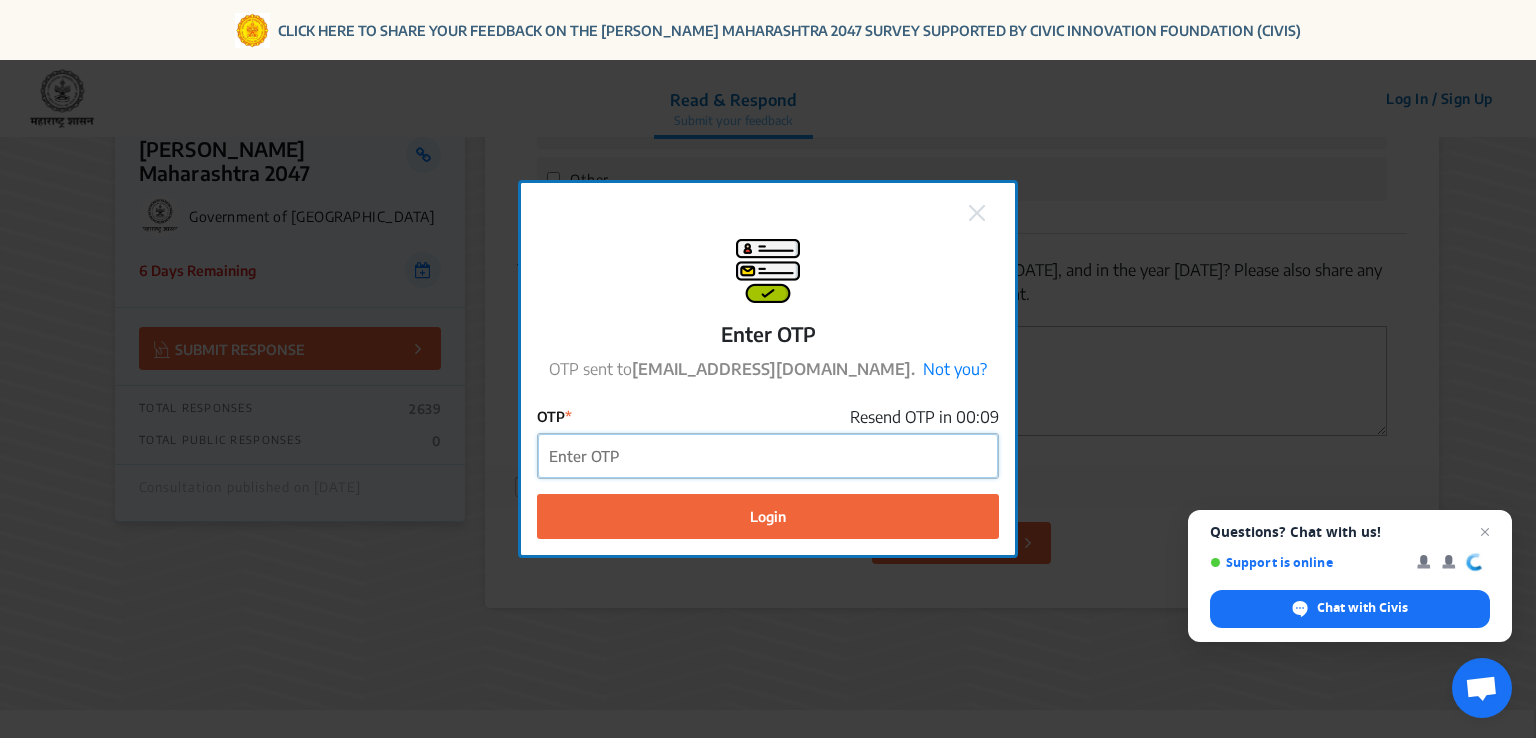 click on "OTP" at bounding box center [768, 456] 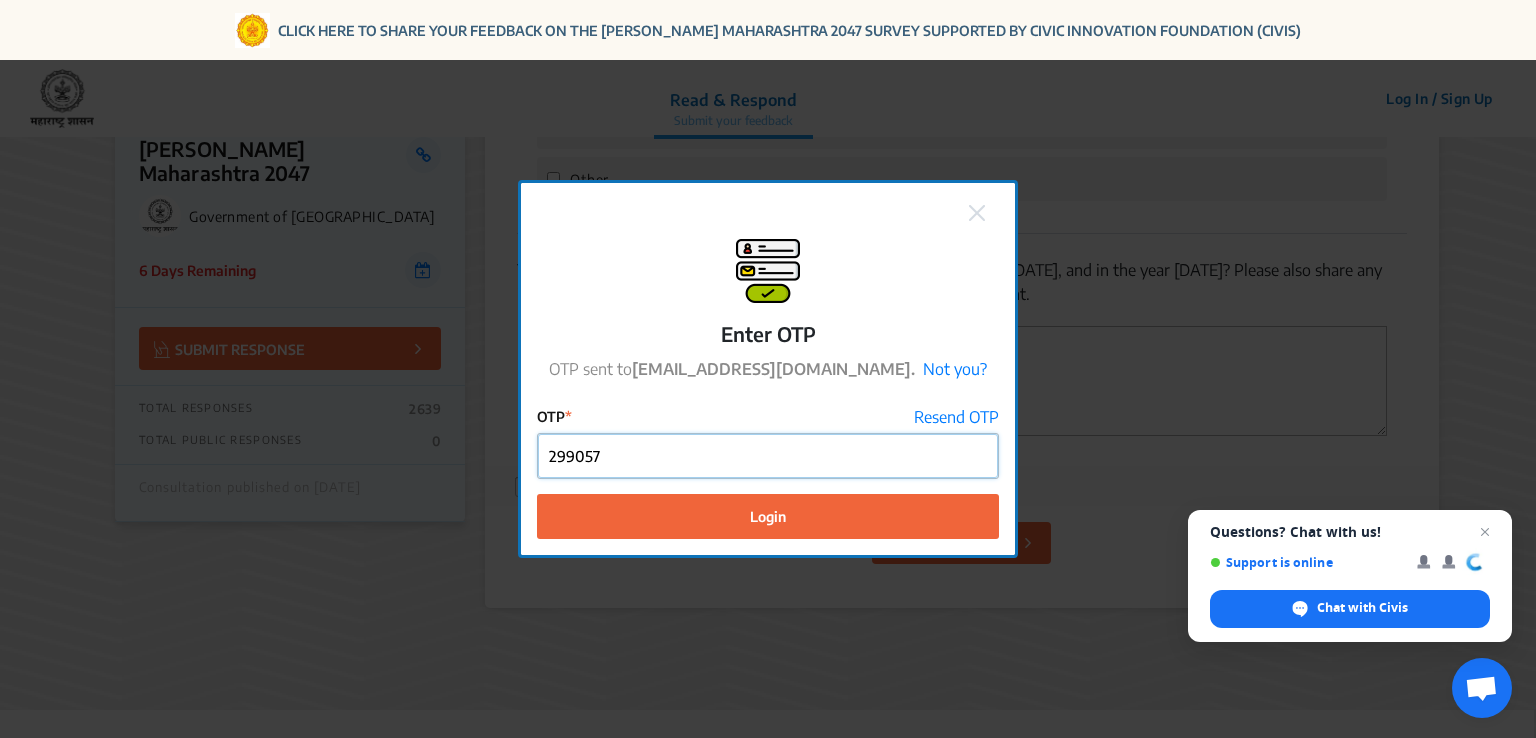 type on "299057" 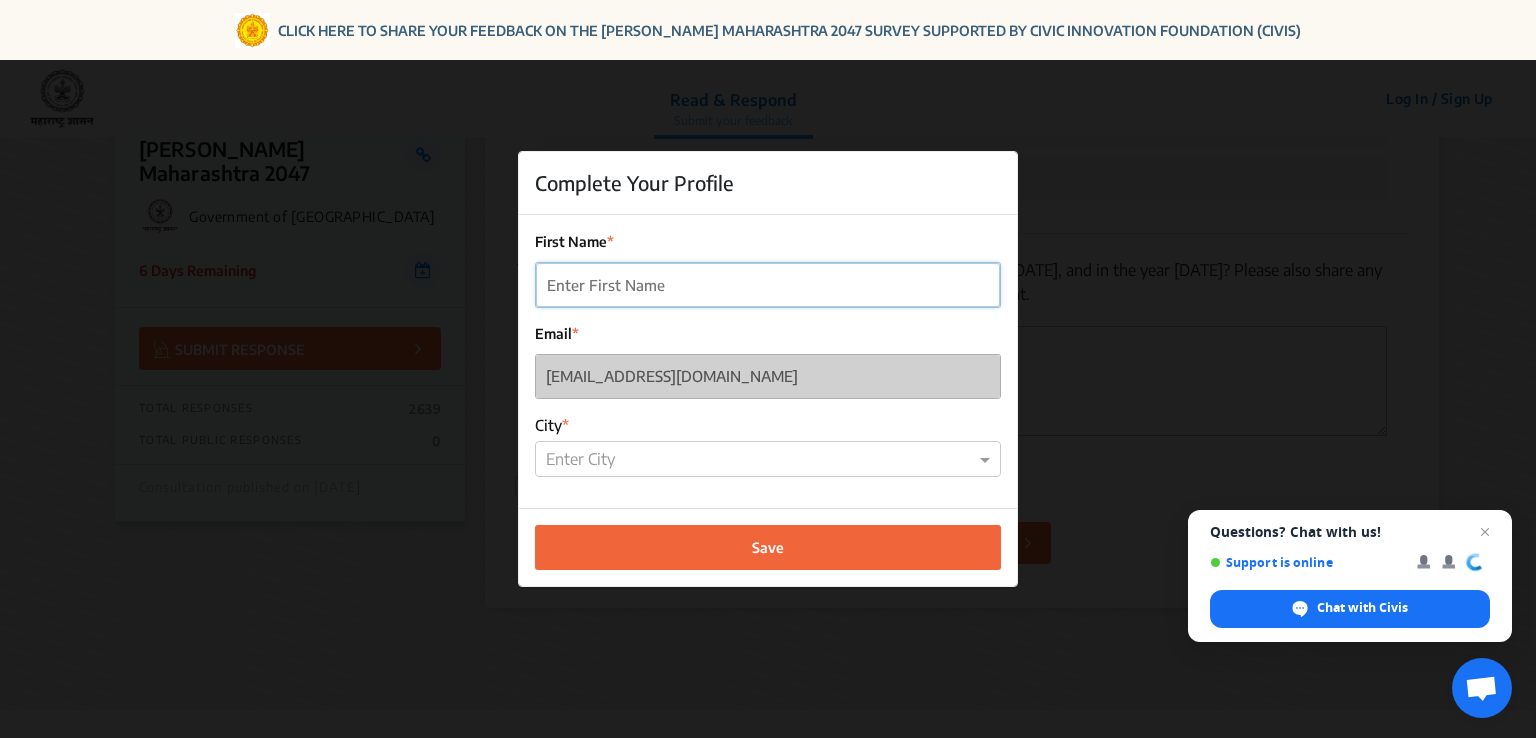 click on "First Name" at bounding box center [768, 285] 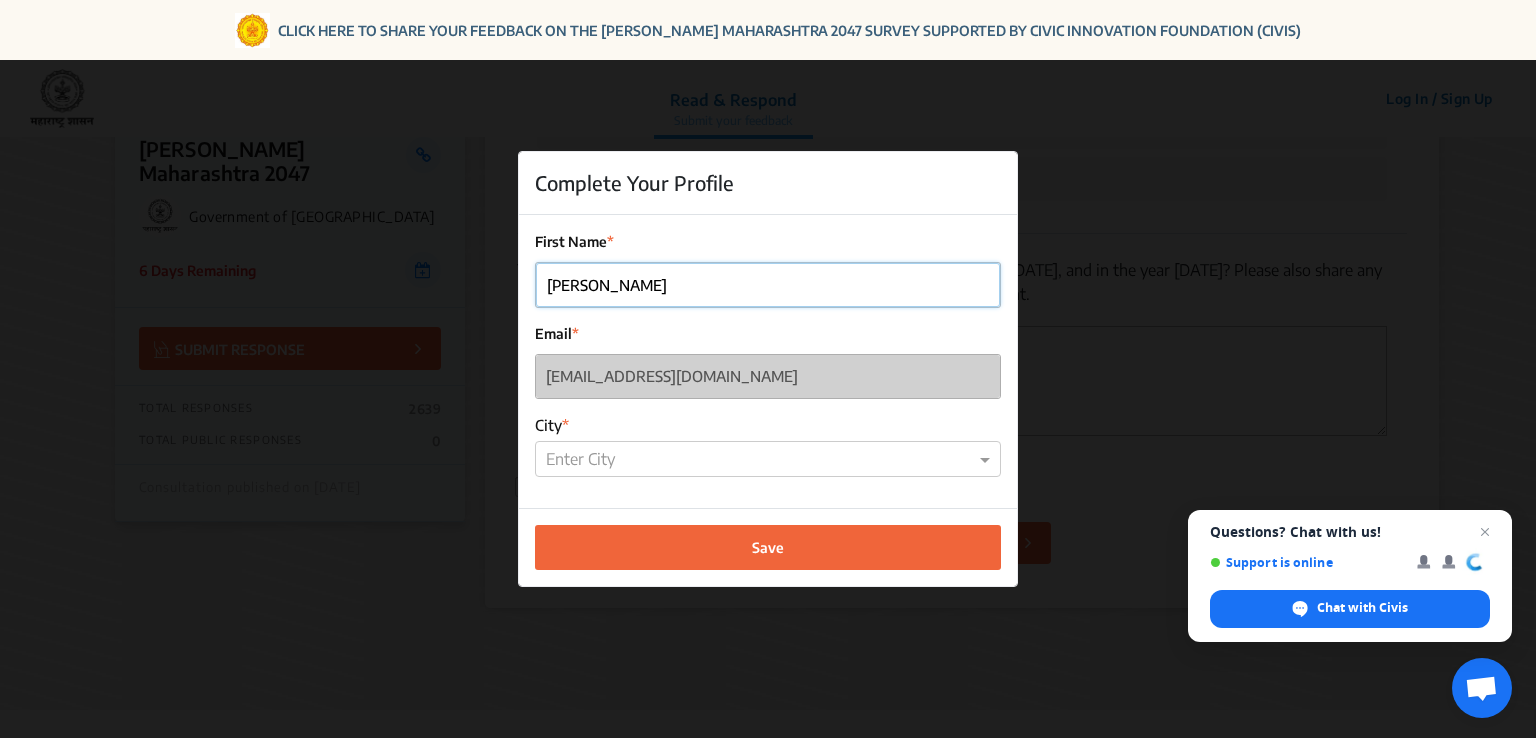 click on "[PERSON_NAME]" at bounding box center [768, 285] 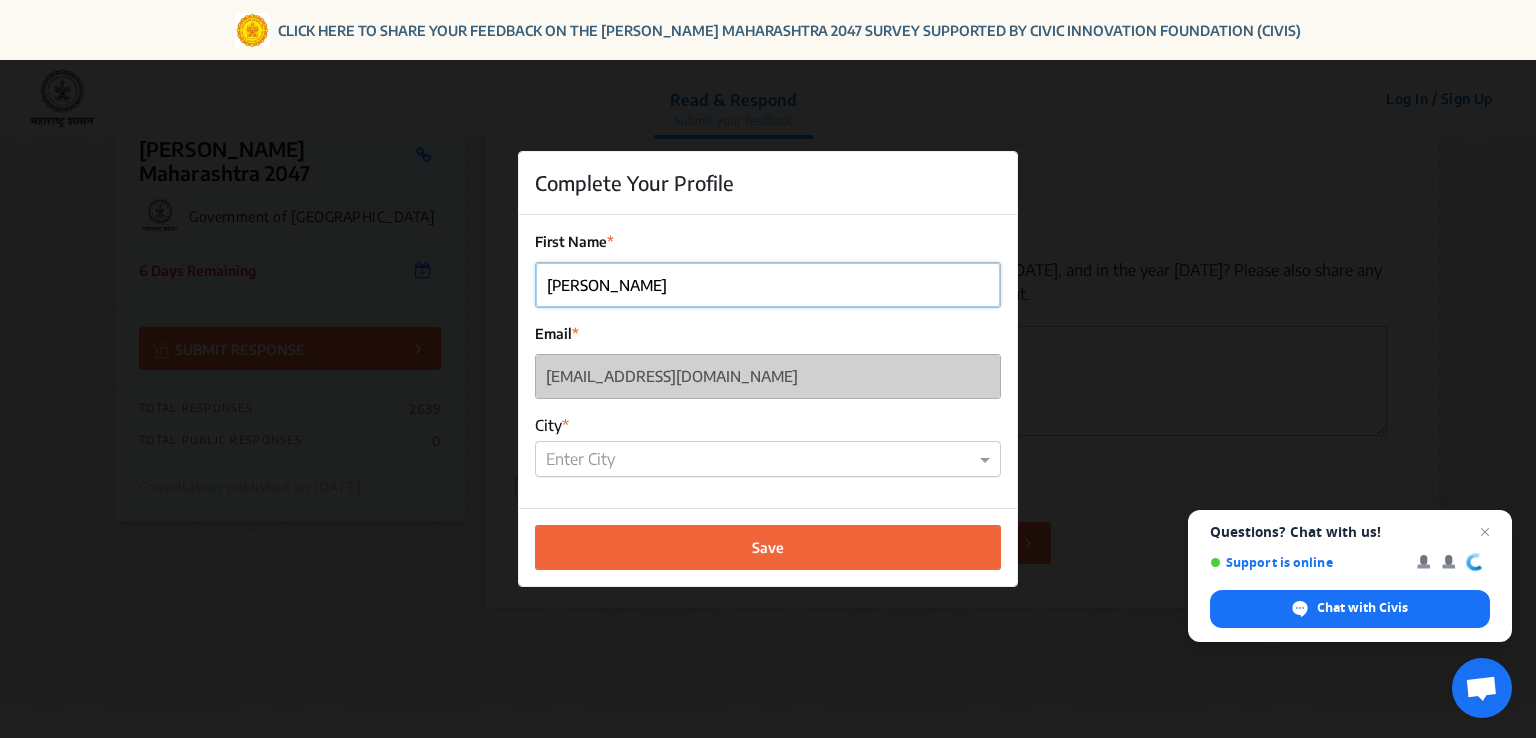 type on "[PERSON_NAME]" 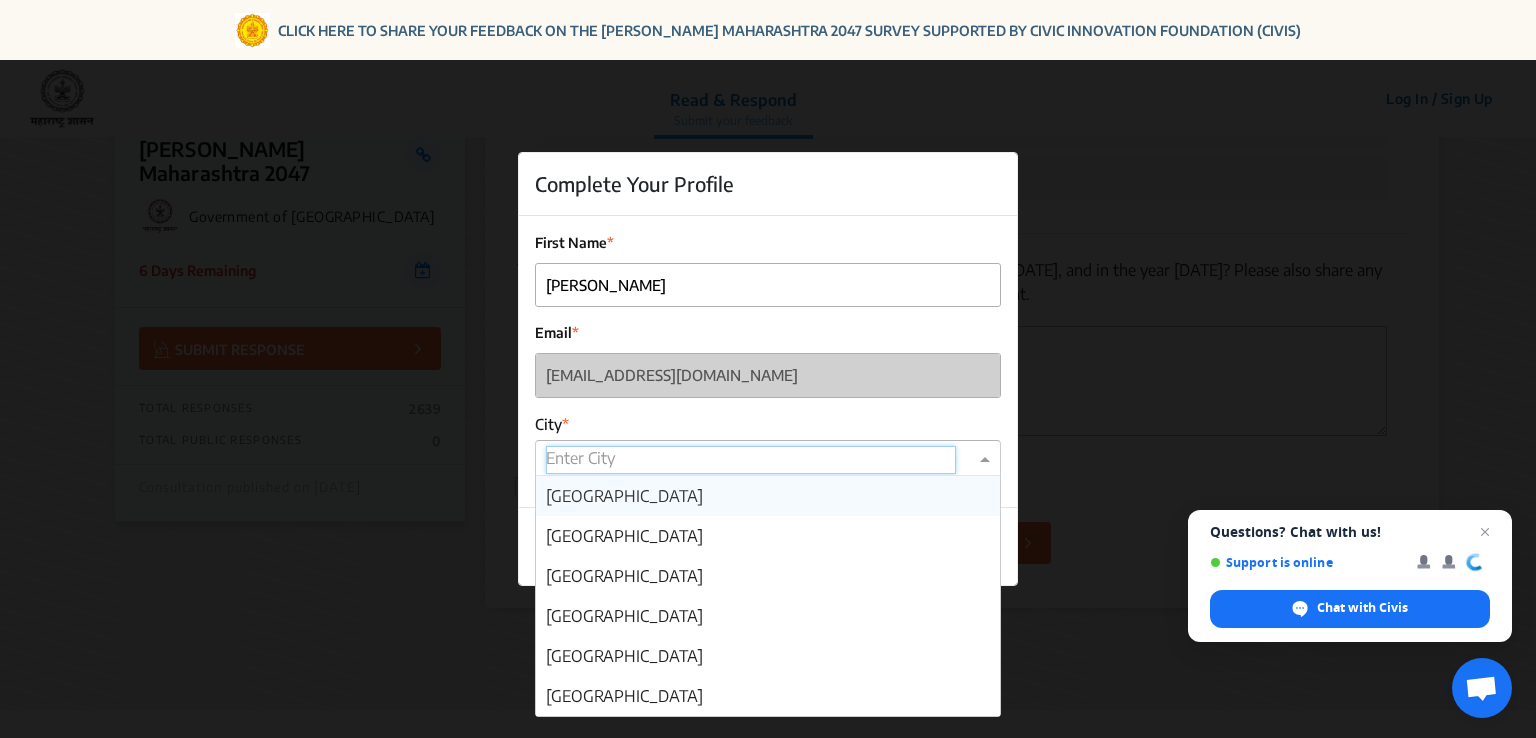 click at bounding box center (751, 460) 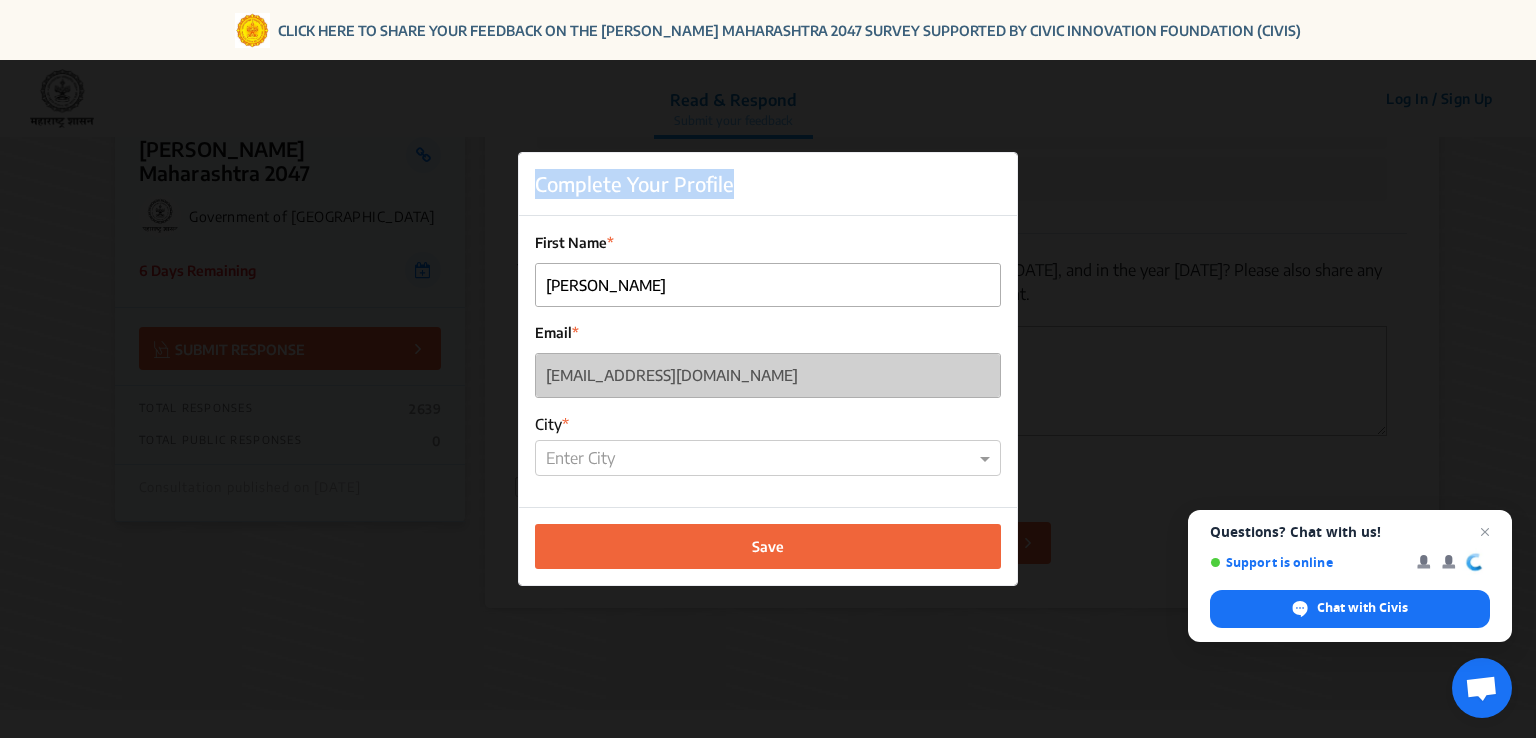 drag, startPoint x: 784, startPoint y: 185, endPoint x: 784, endPoint y: 142, distance: 43 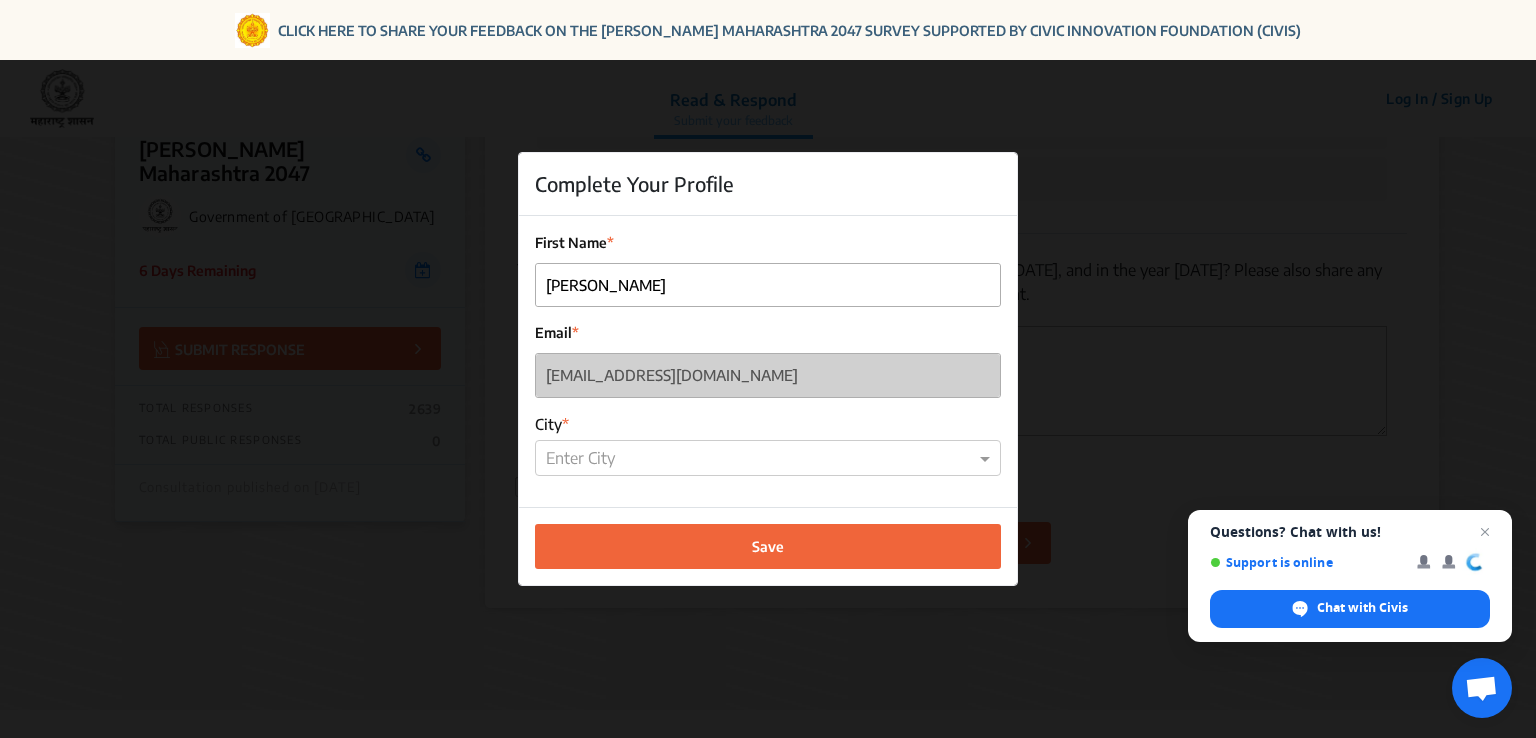 click on "Complete Your Profile First Name [PERSON_NAME] Email [EMAIL_ADDRESS][DOMAIN_NAME] City Enter City Save" 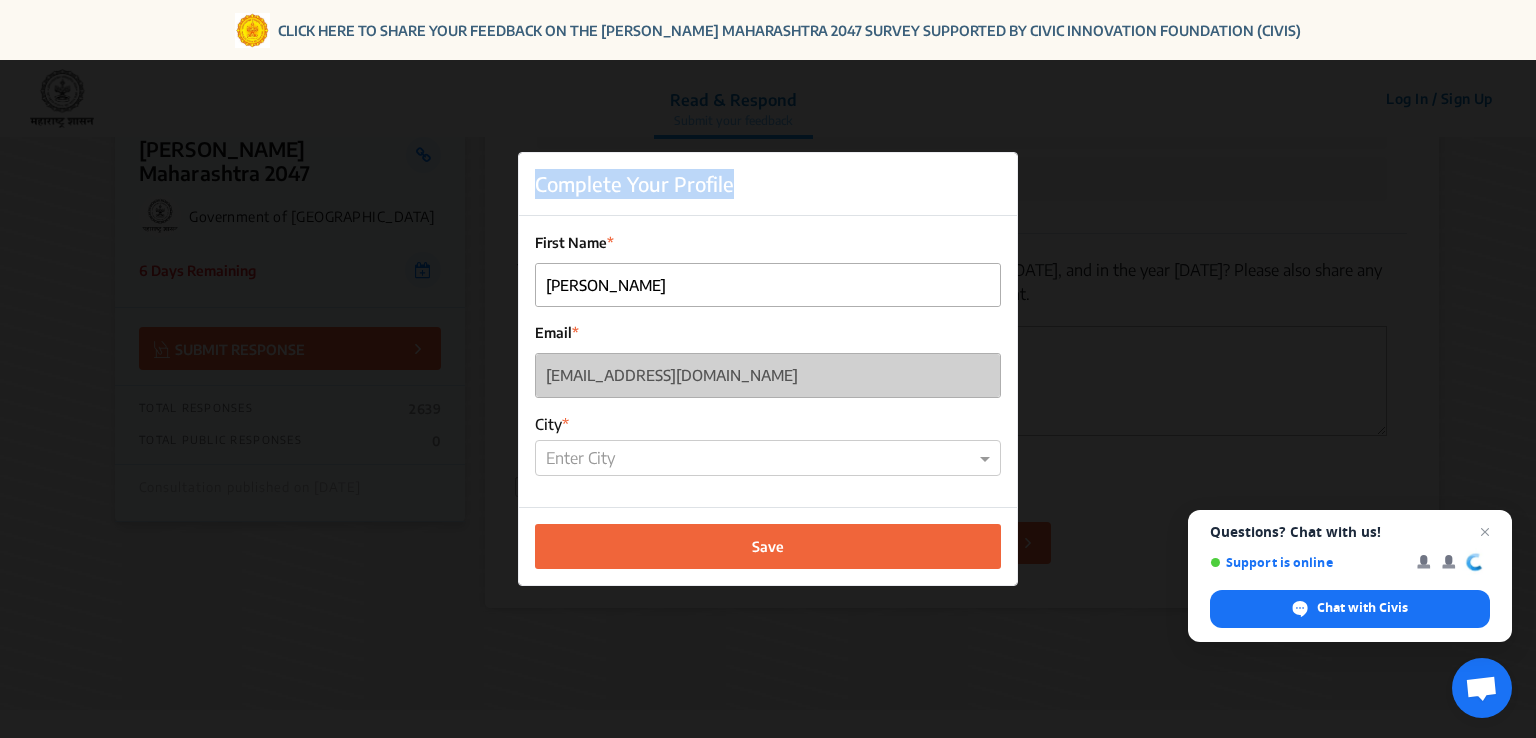 drag, startPoint x: 782, startPoint y: 164, endPoint x: 792, endPoint y: 139, distance: 26.925823 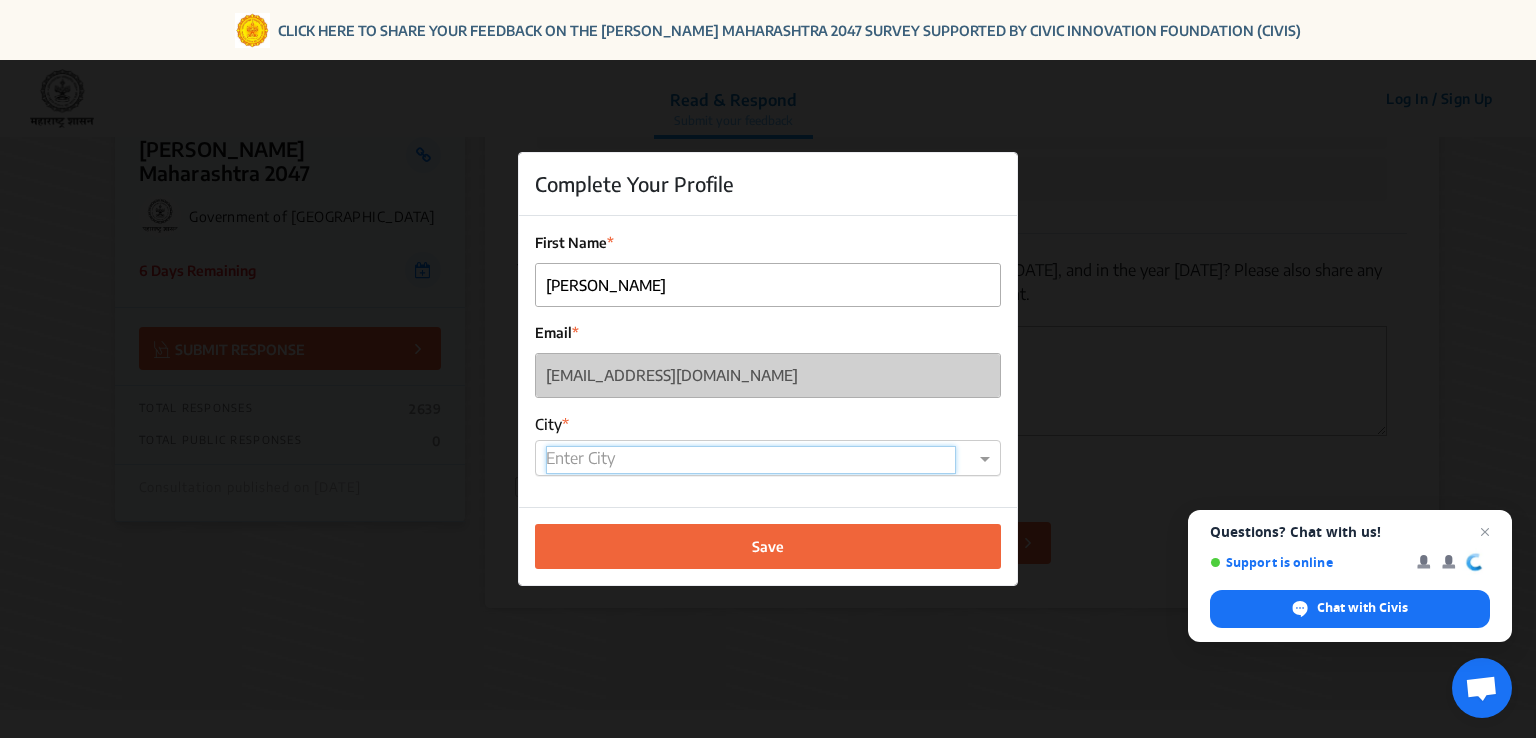 click at bounding box center [751, 460] 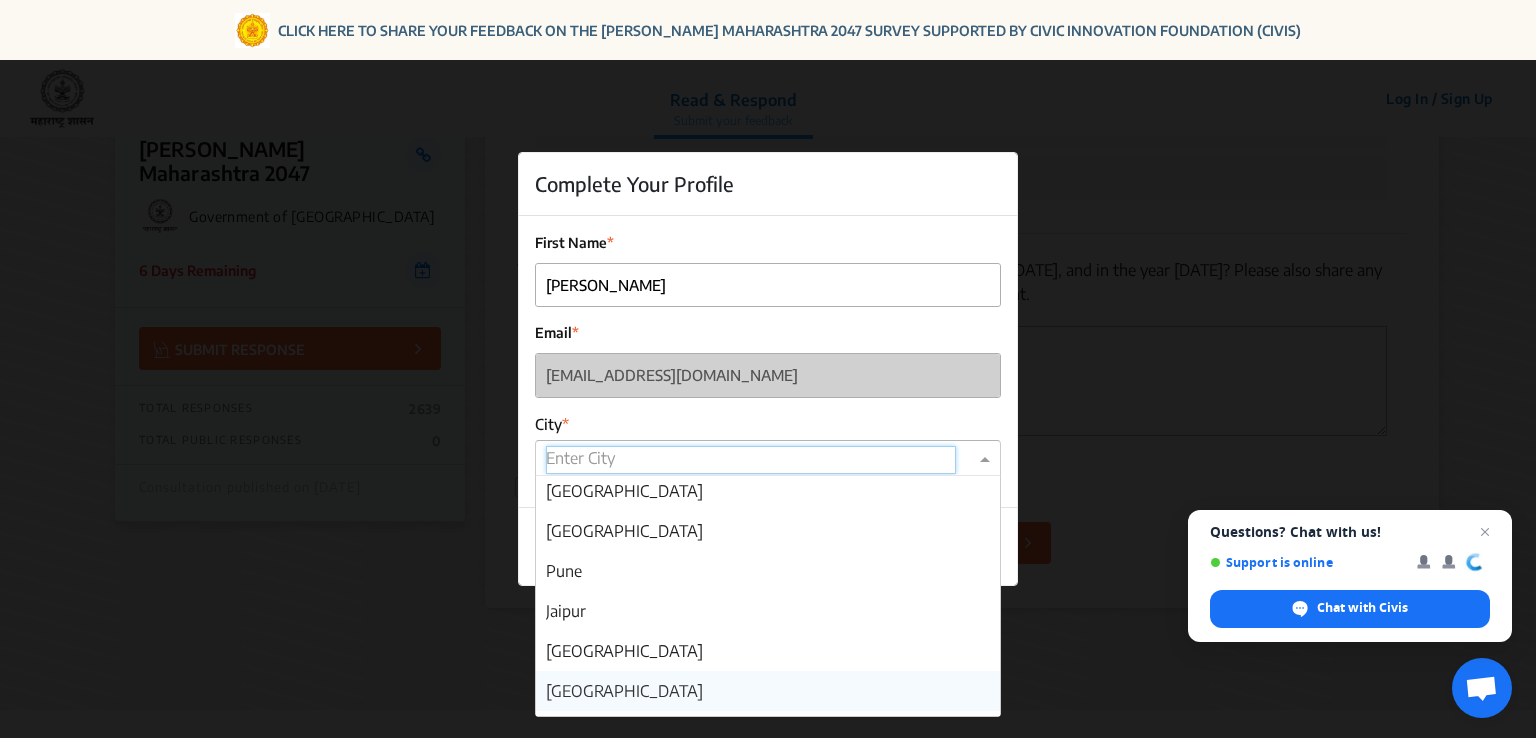 scroll, scrollTop: 200, scrollLeft: 0, axis: vertical 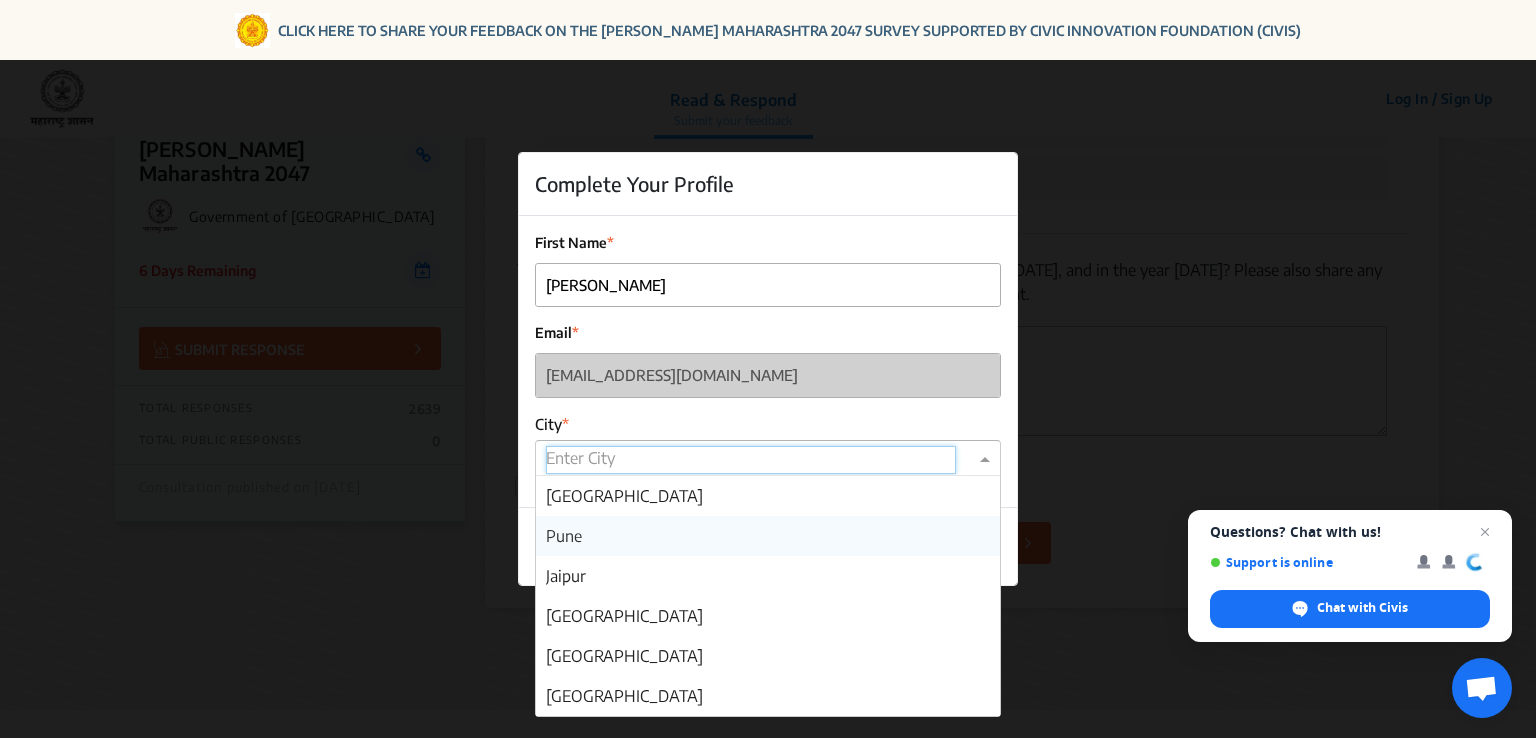 click on "Pune" at bounding box center [768, 536] 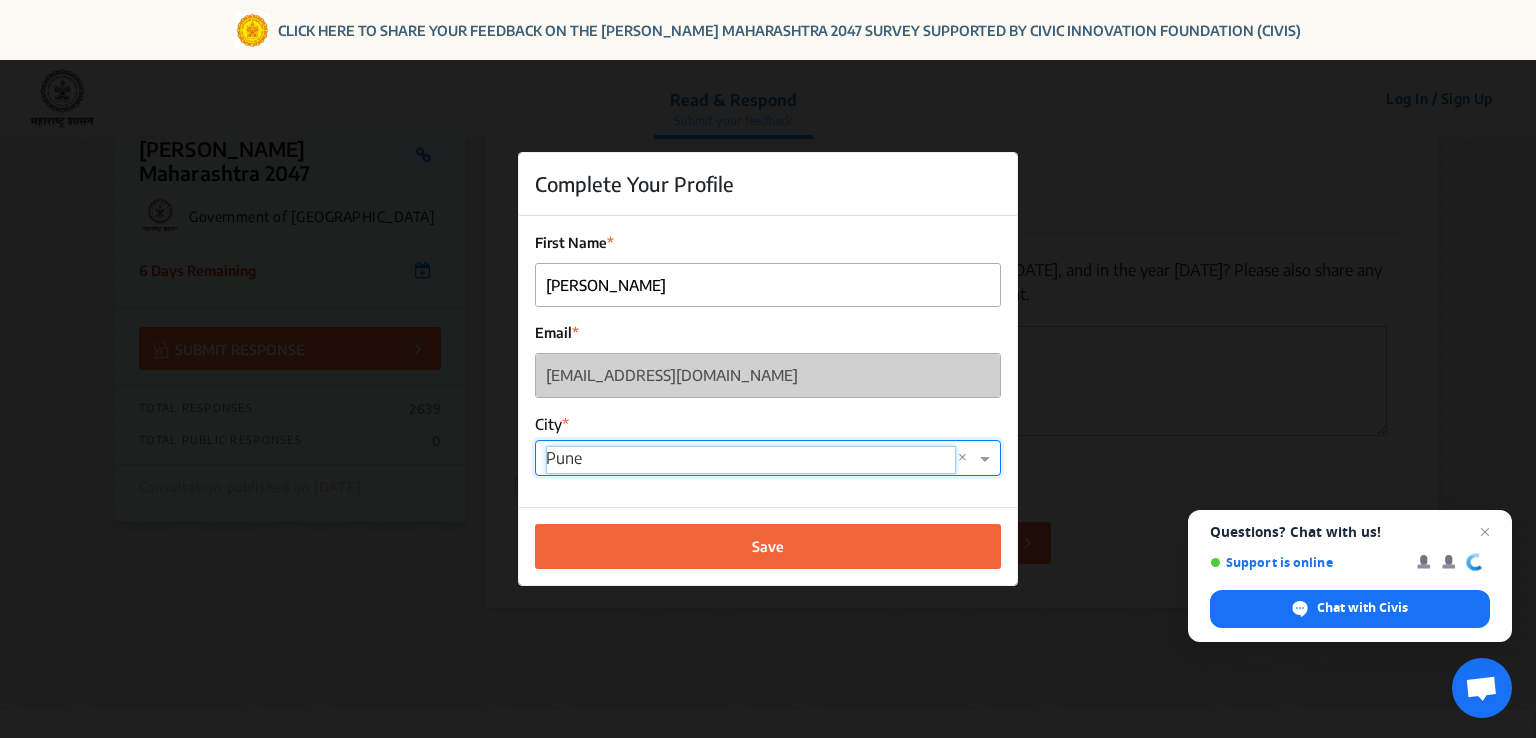 click at bounding box center (751, 460) 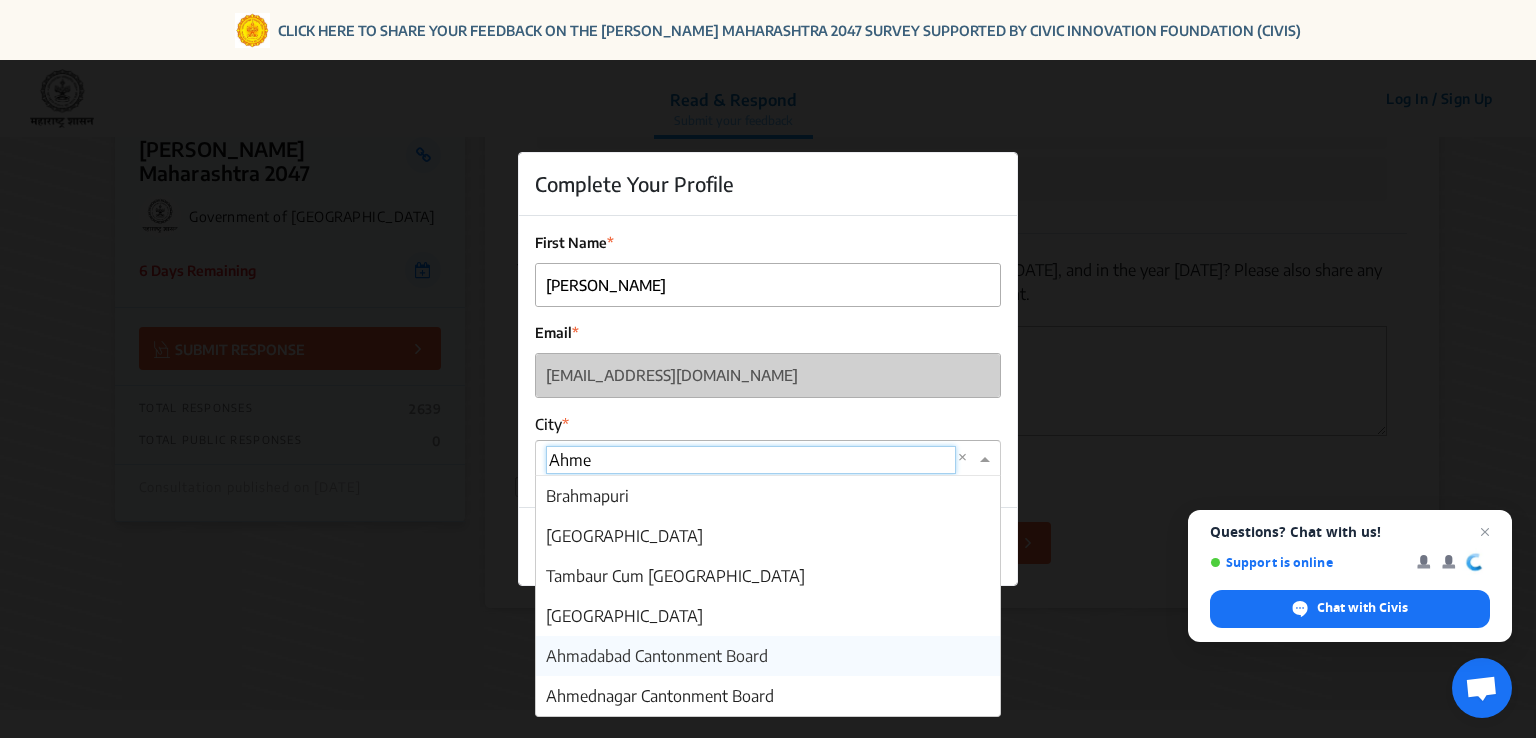 scroll, scrollTop: 0, scrollLeft: 0, axis: both 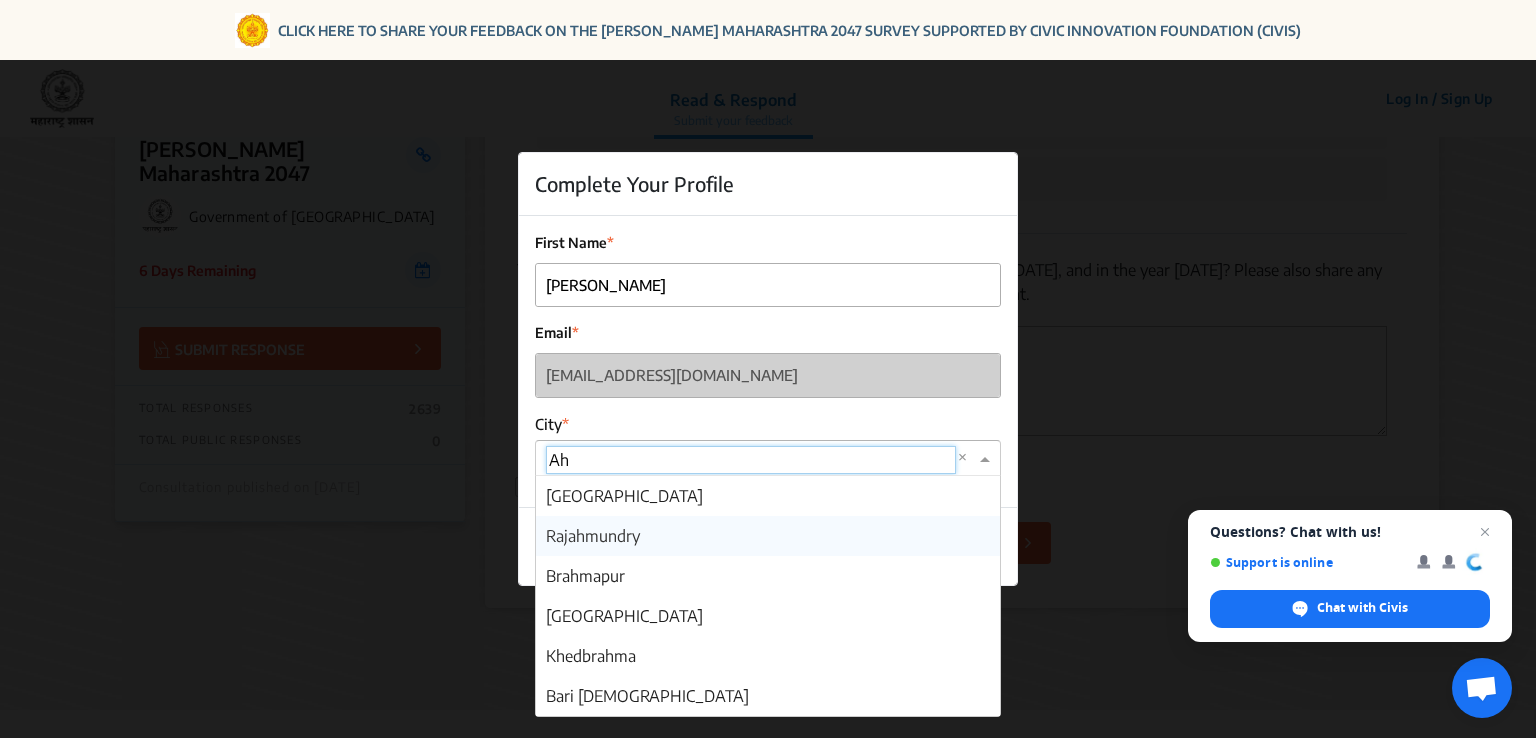 type on "A" 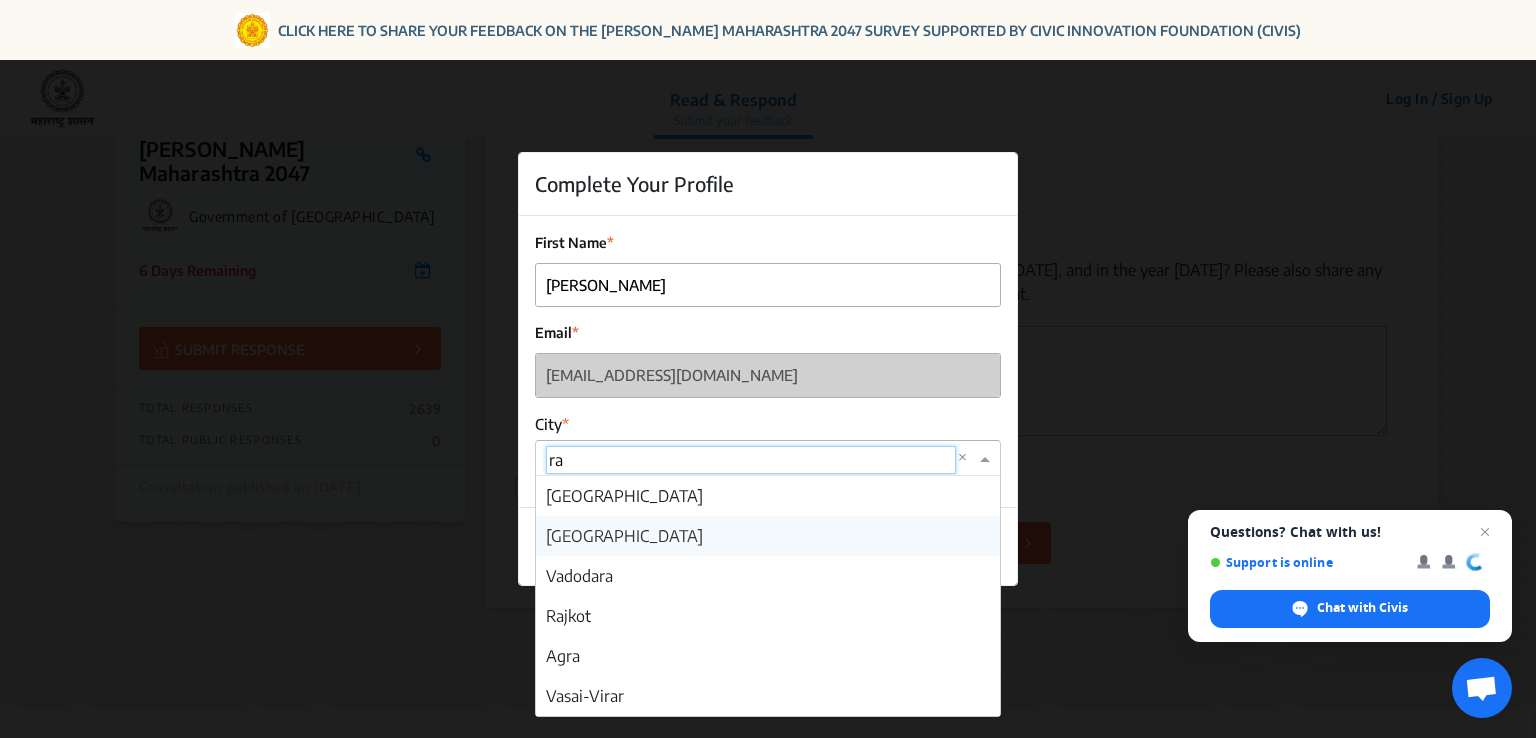 type on "r" 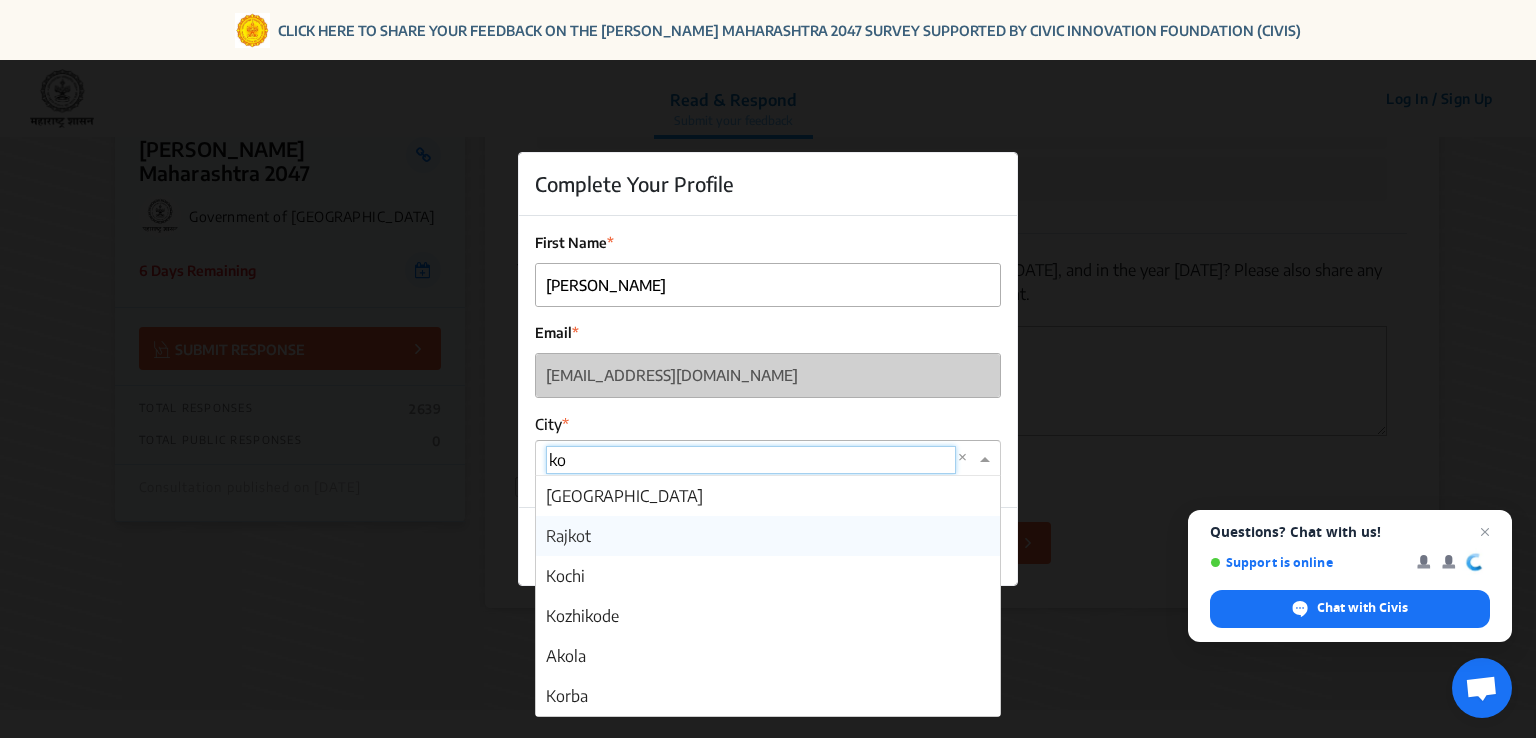 type on "k" 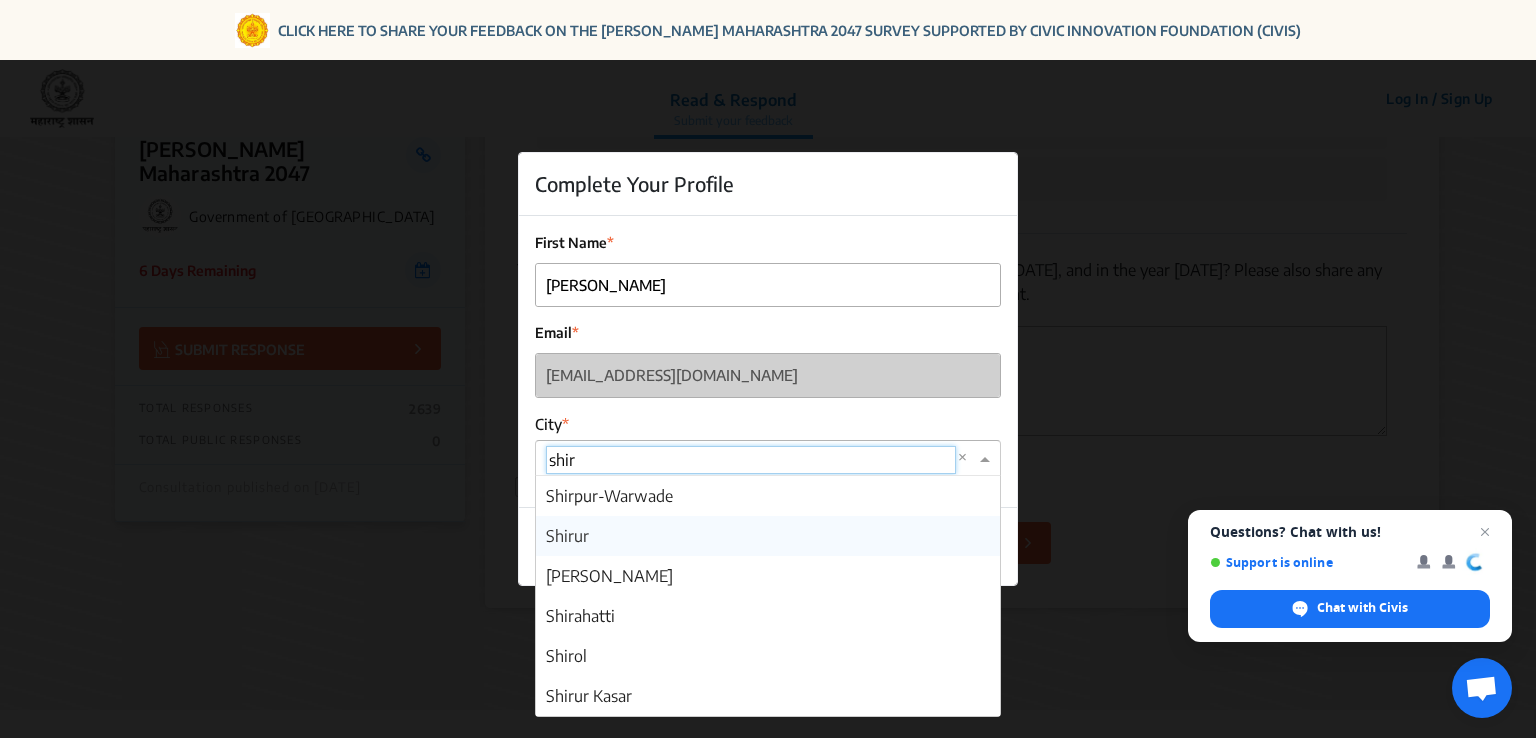 type on "[PERSON_NAME]" 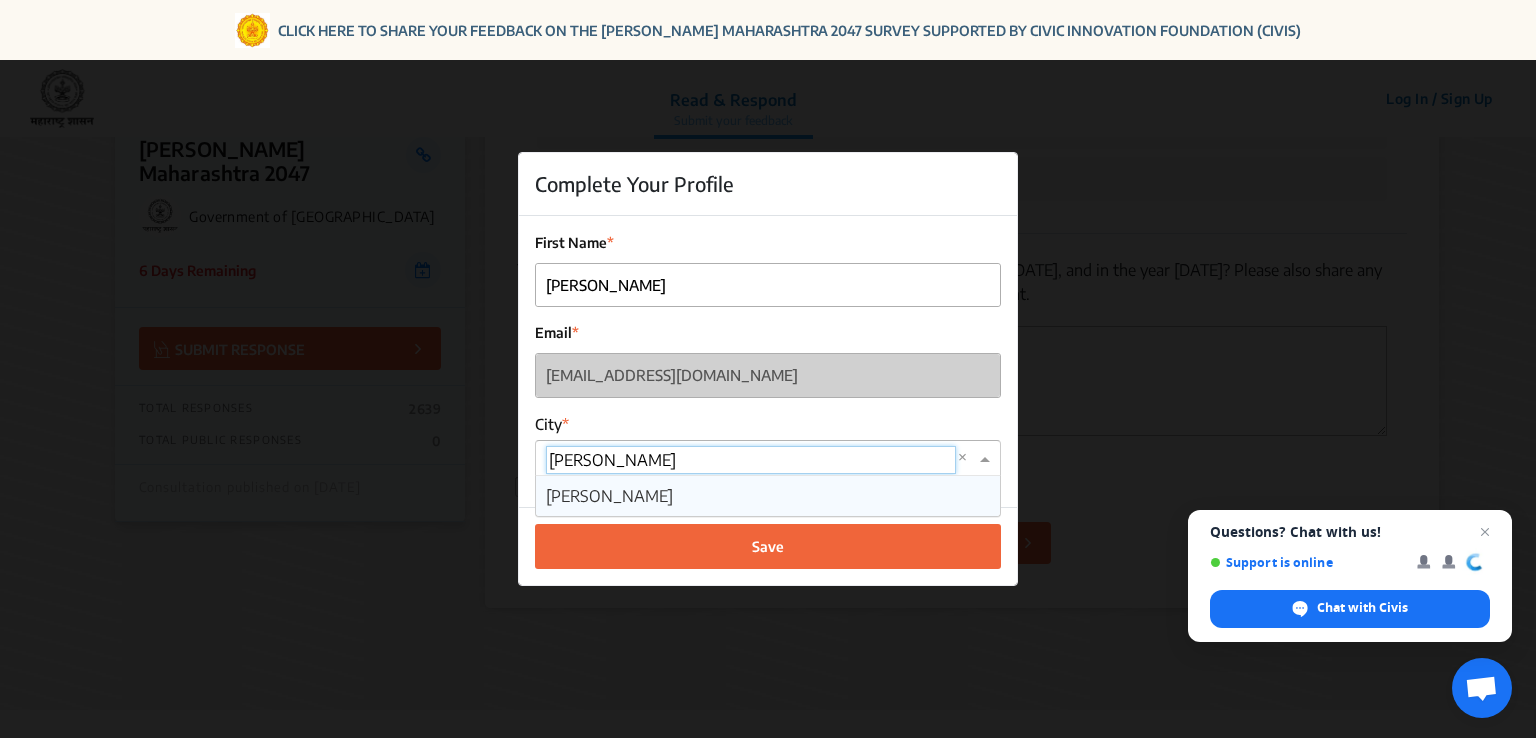 click on "[PERSON_NAME]" at bounding box center (768, 496) 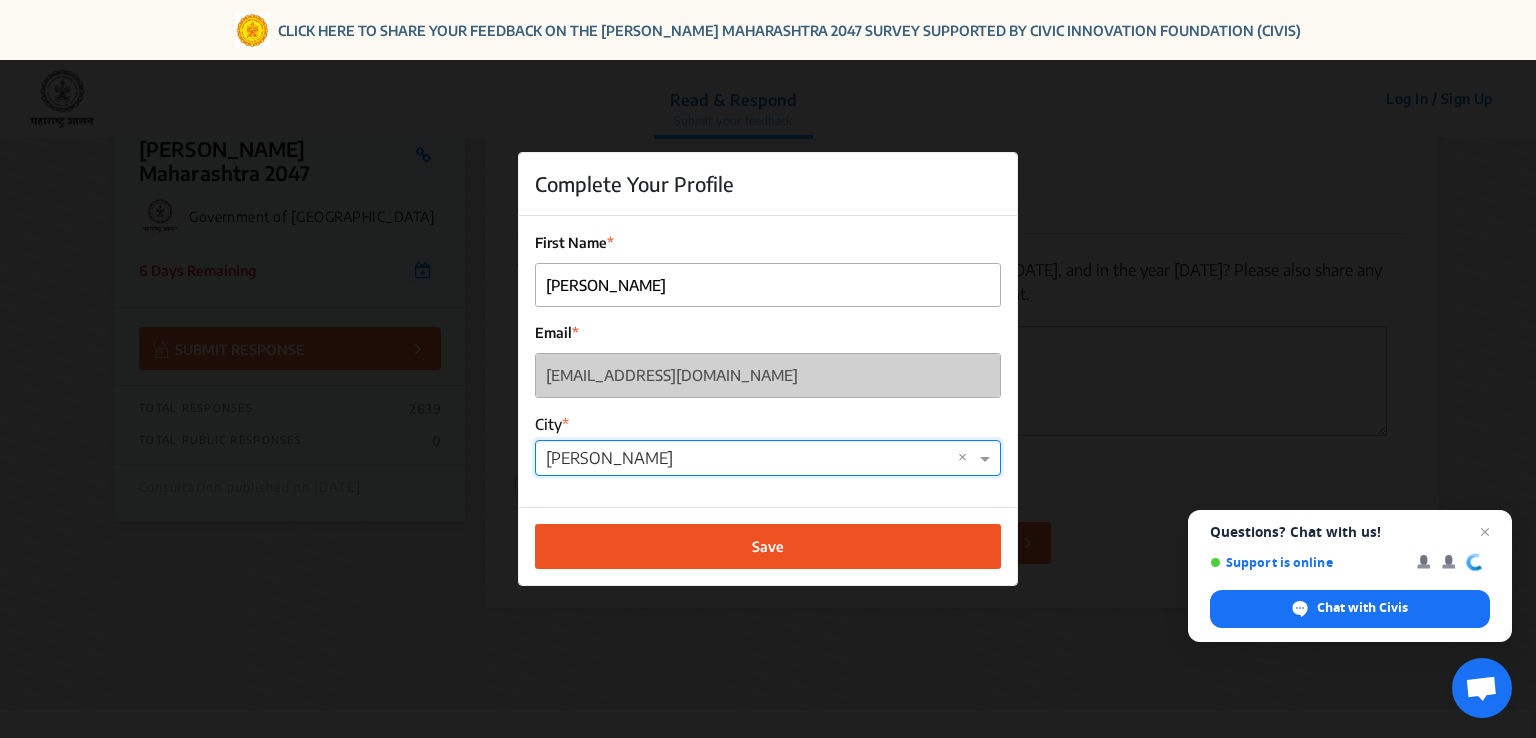 click on "Save" 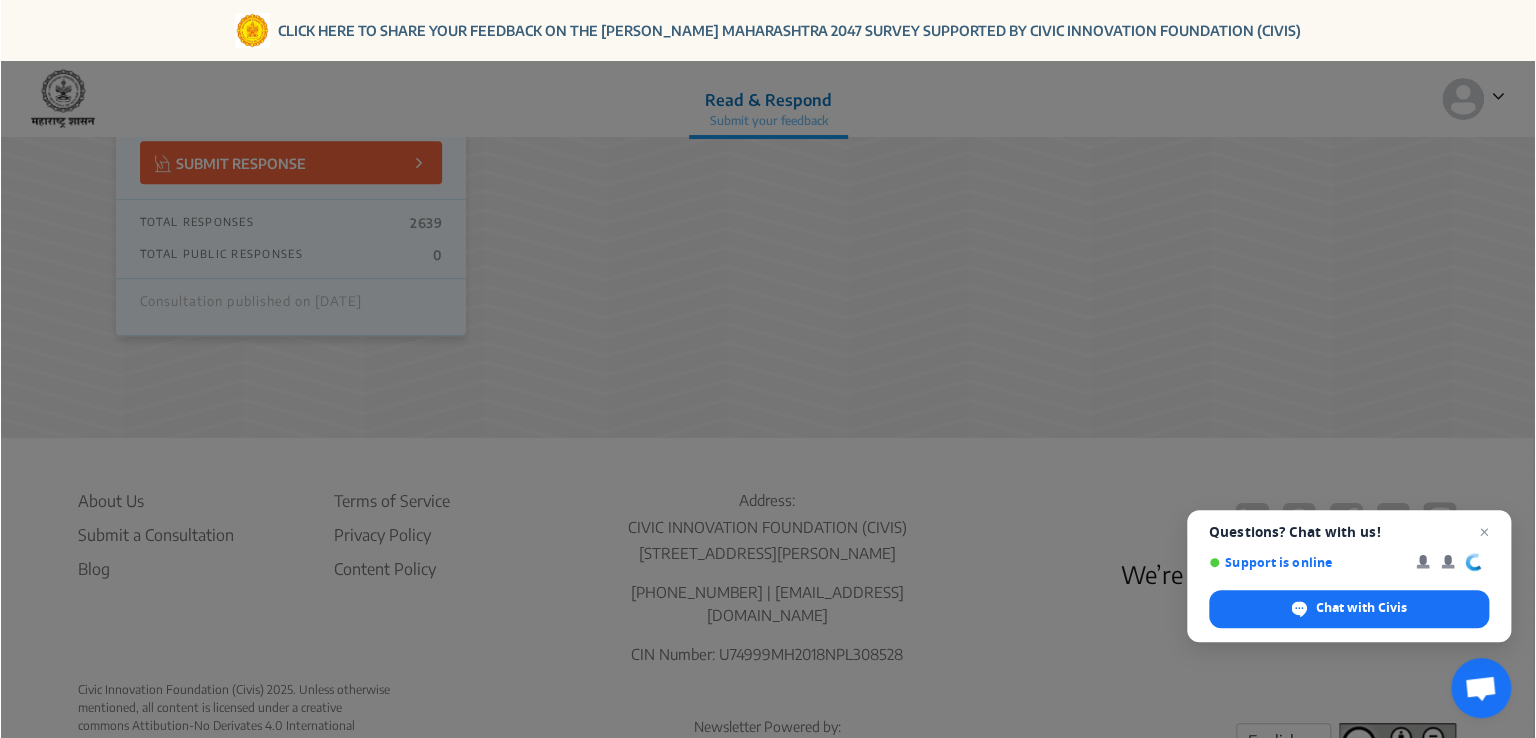 scroll, scrollTop: 250, scrollLeft: 0, axis: vertical 